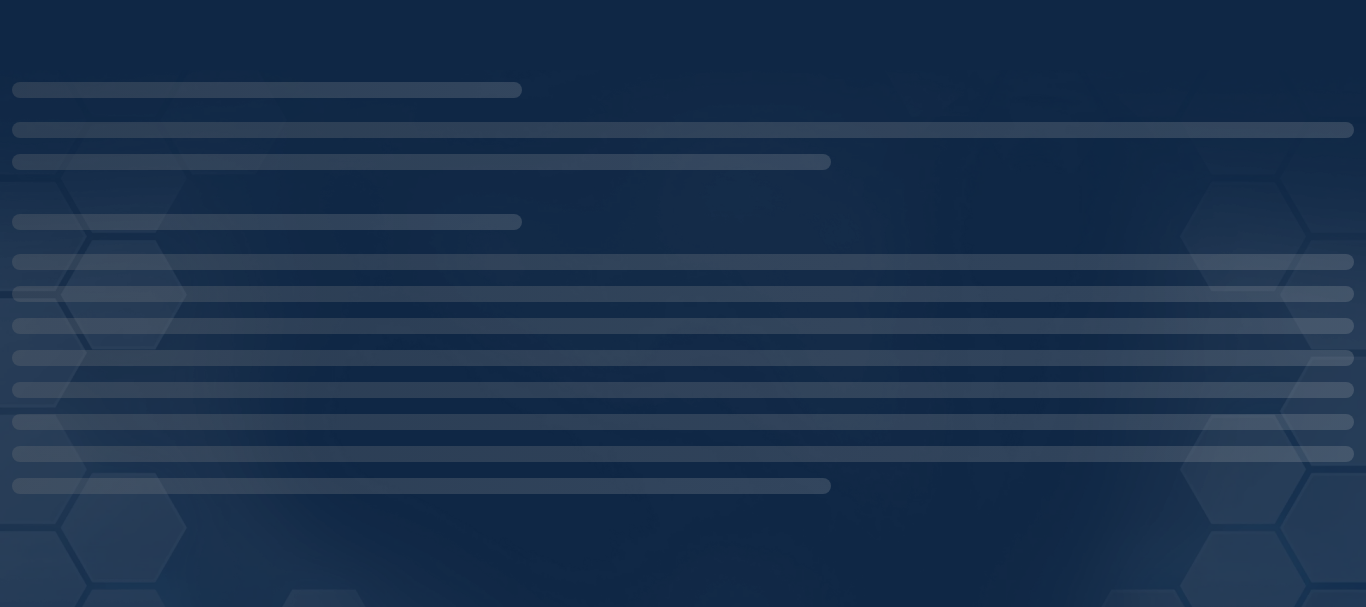 scroll, scrollTop: 0, scrollLeft: 0, axis: both 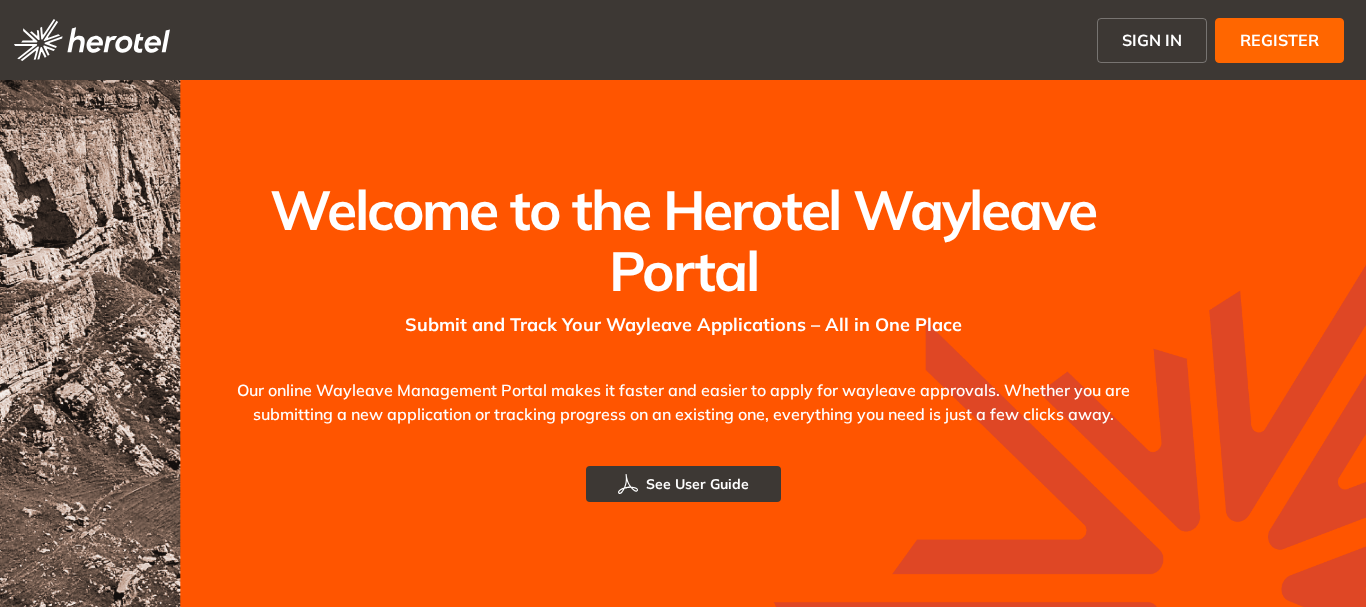 click on "SIGN IN" at bounding box center (1152, 40) 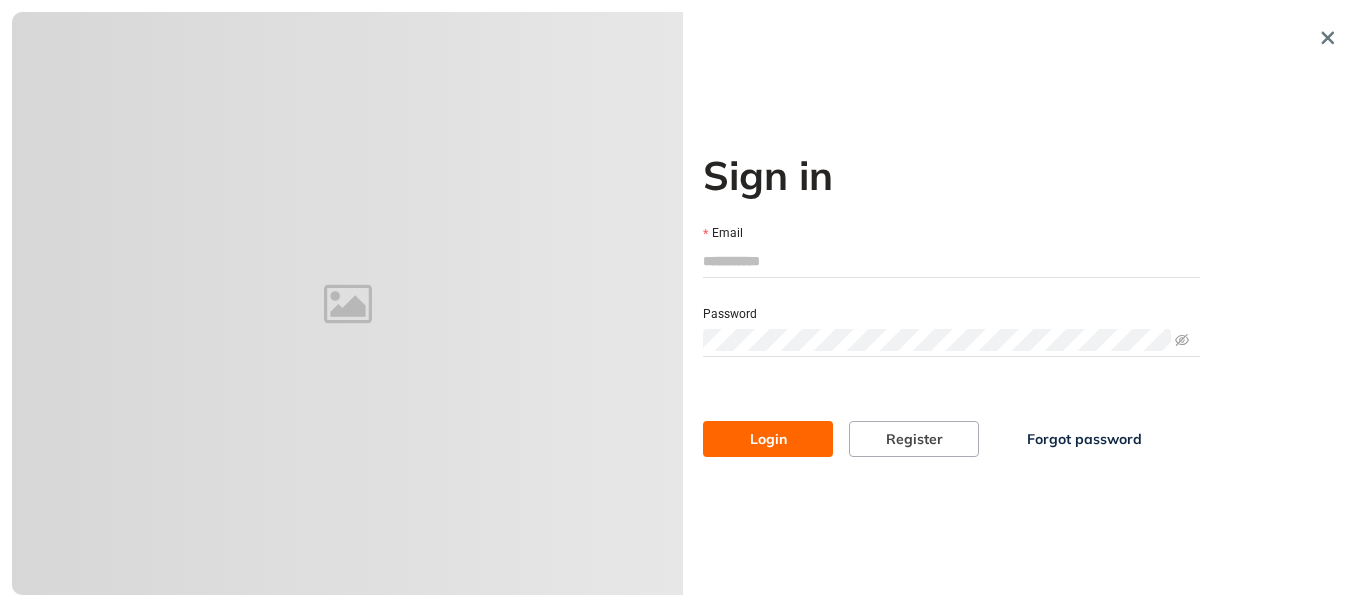 type on "**********" 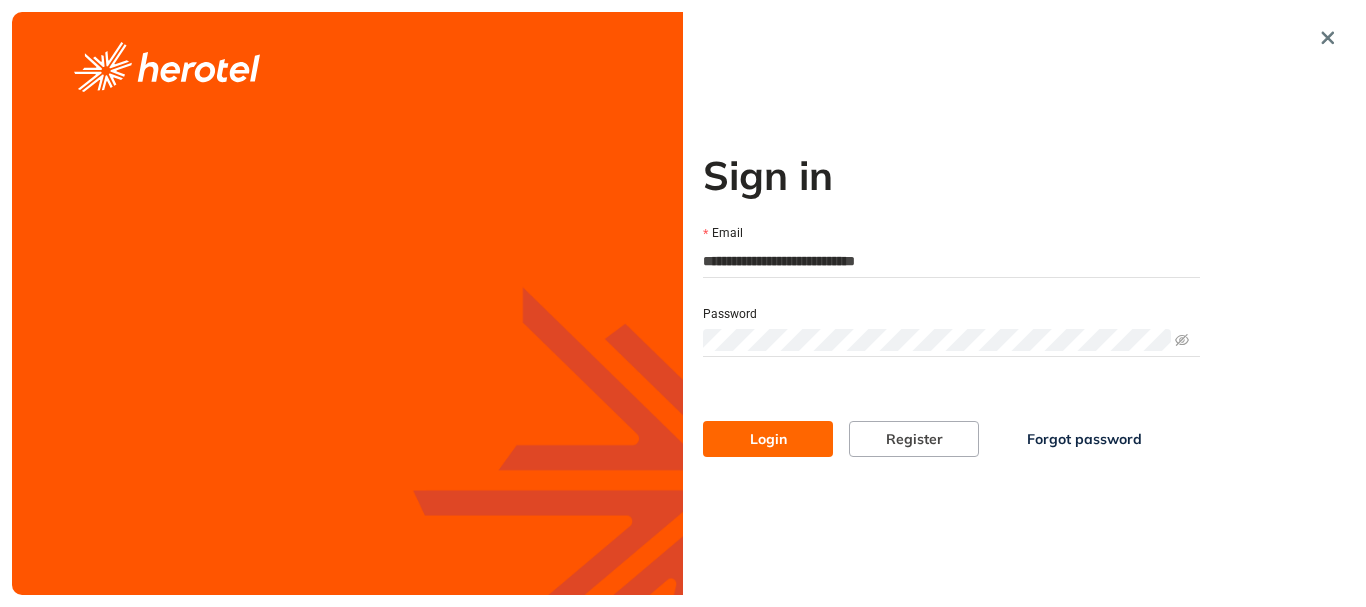 click on "Login" at bounding box center [768, 439] 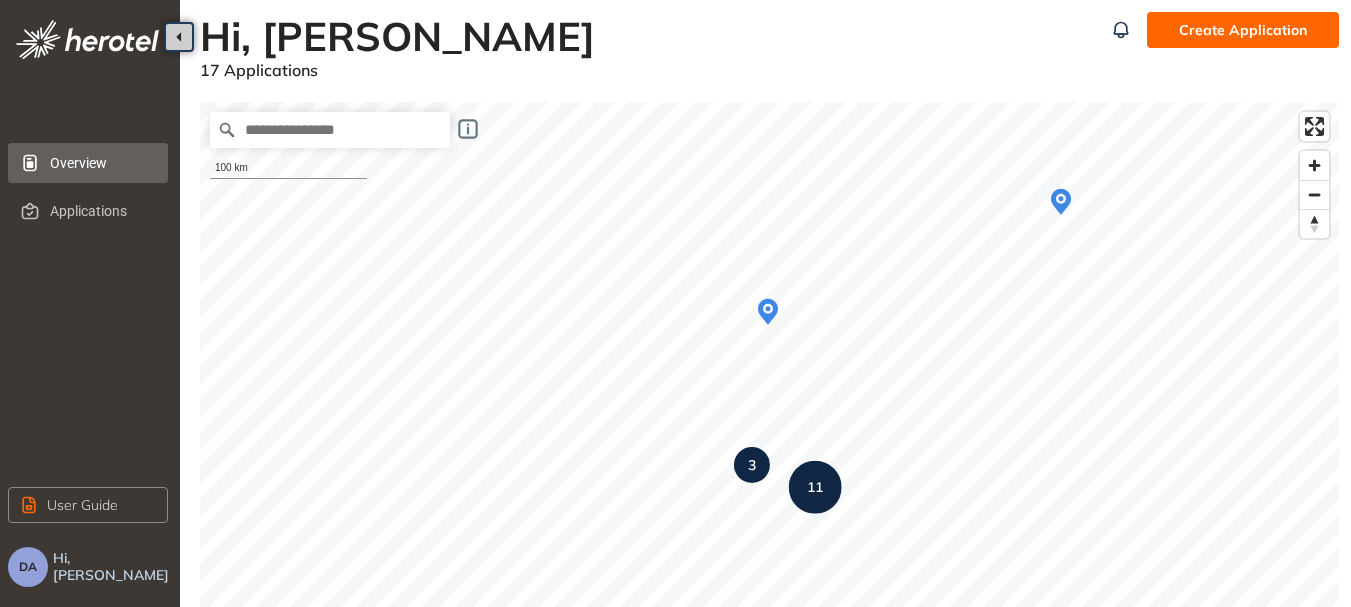 click on "Create Application" at bounding box center (1243, 30) 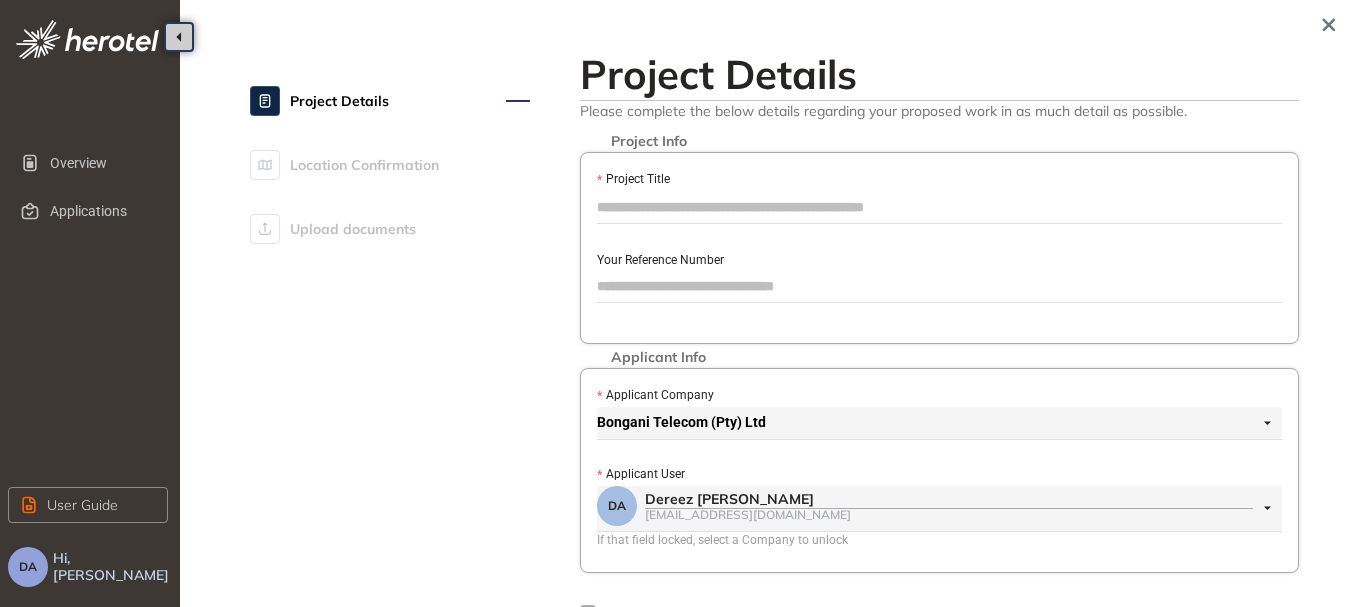 click on "Project Title" at bounding box center [939, 207] 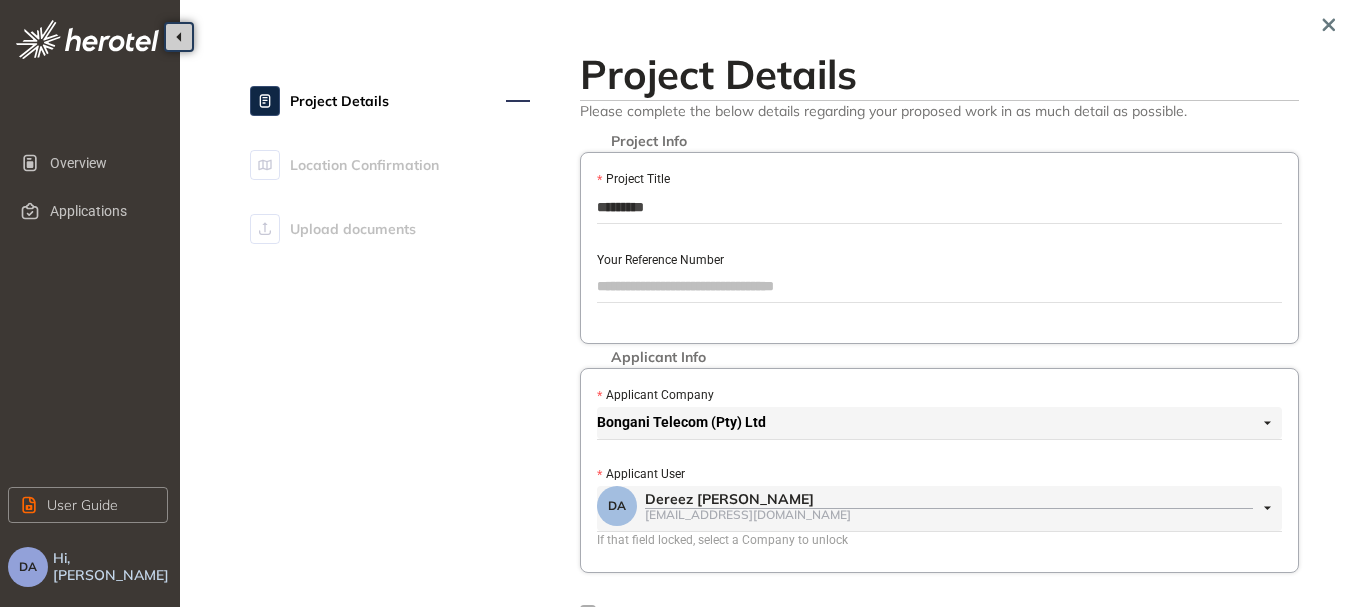 type on "*********" 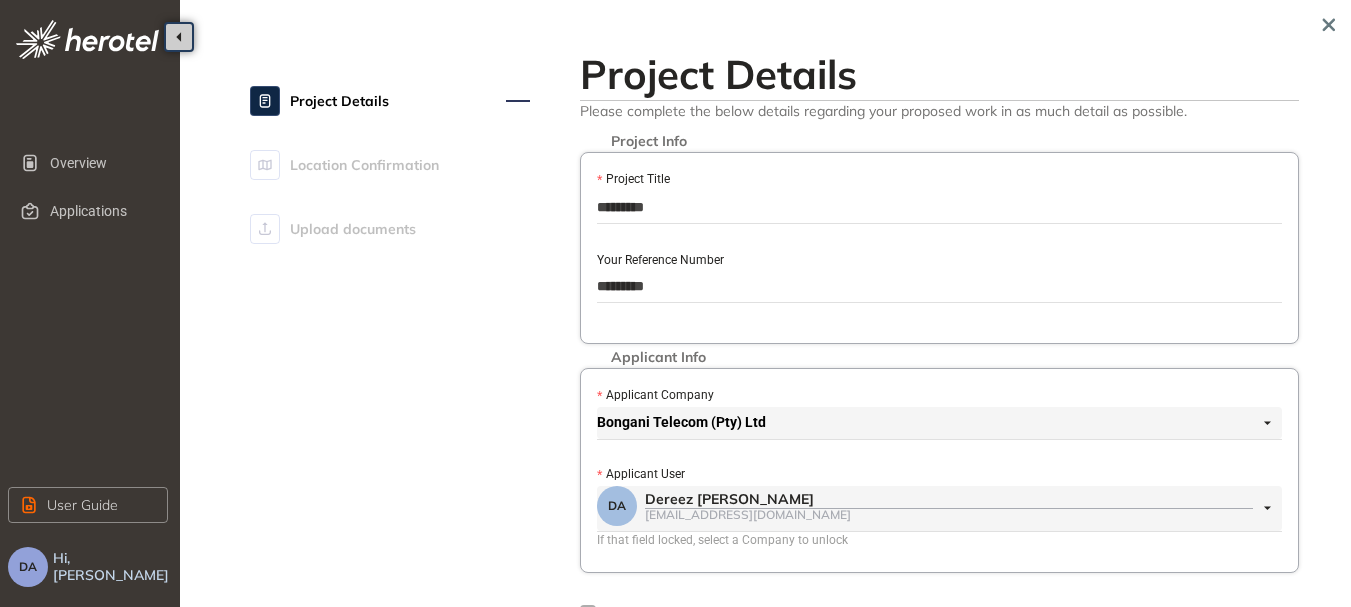 click on "*********" at bounding box center (939, 286) 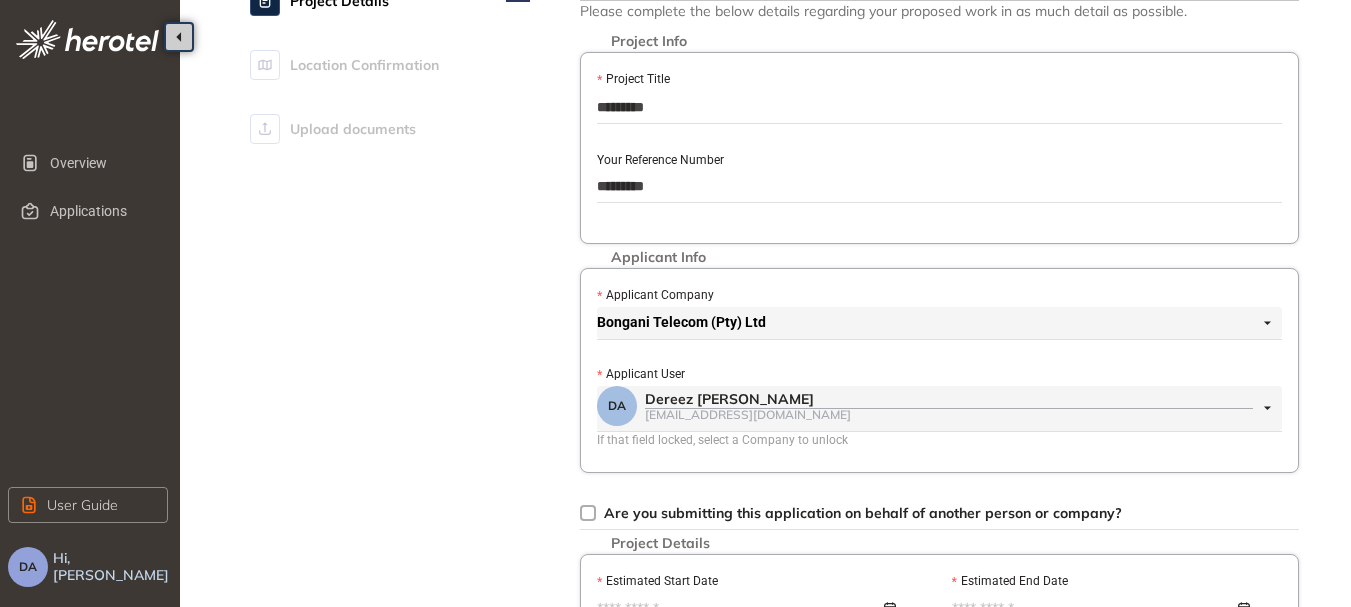 scroll, scrollTop: 400, scrollLeft: 0, axis: vertical 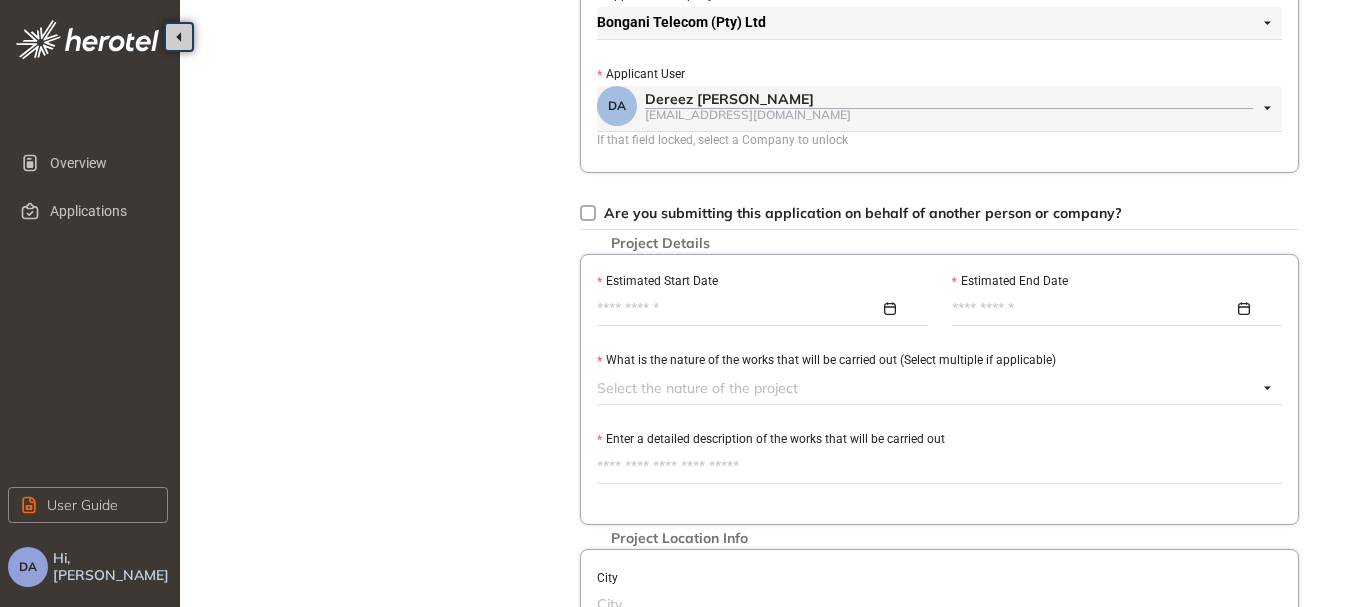 type on "*********" 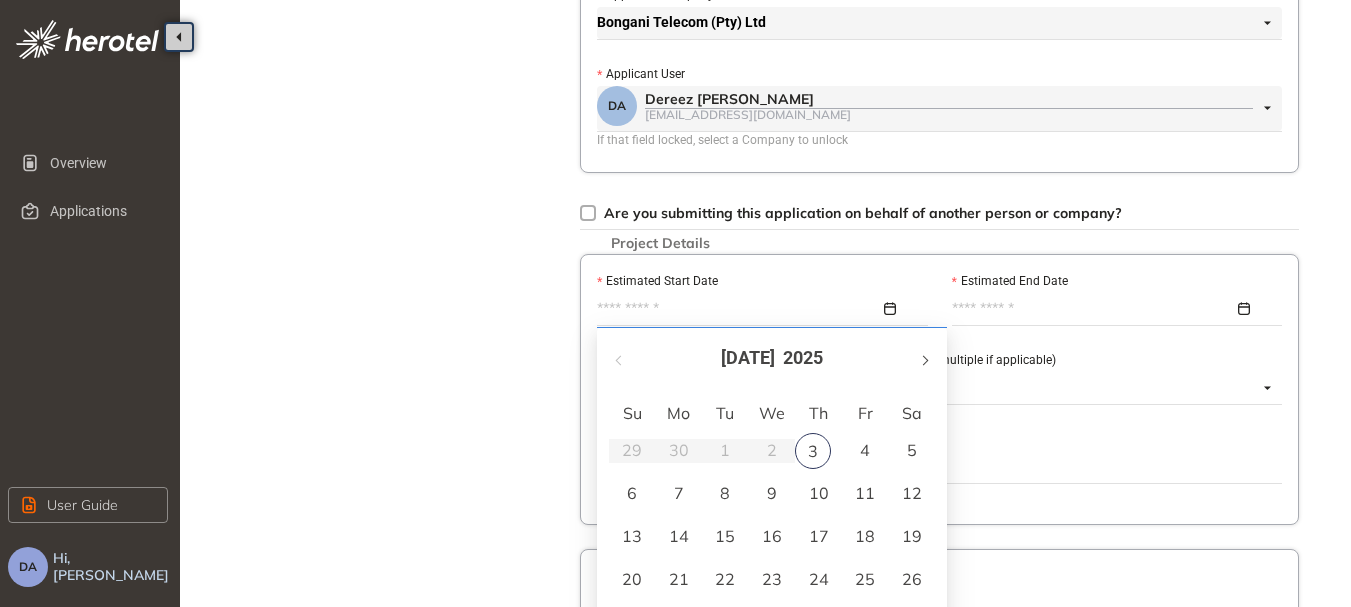 click at bounding box center (924, 360) 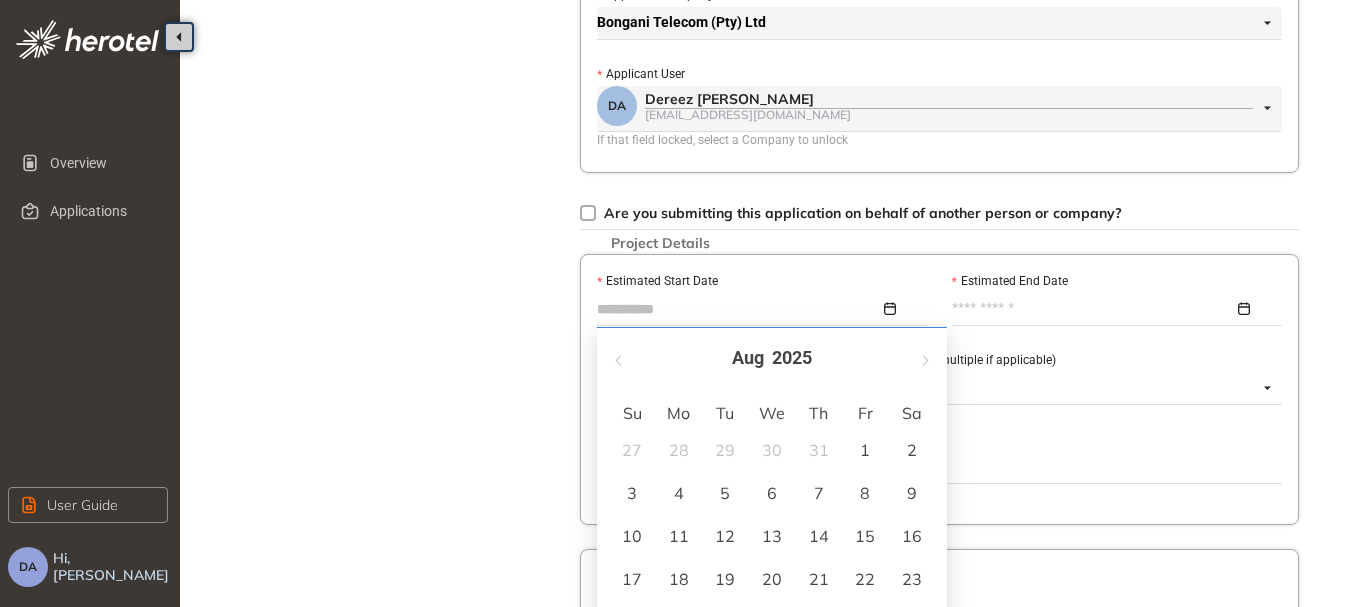 type on "**********" 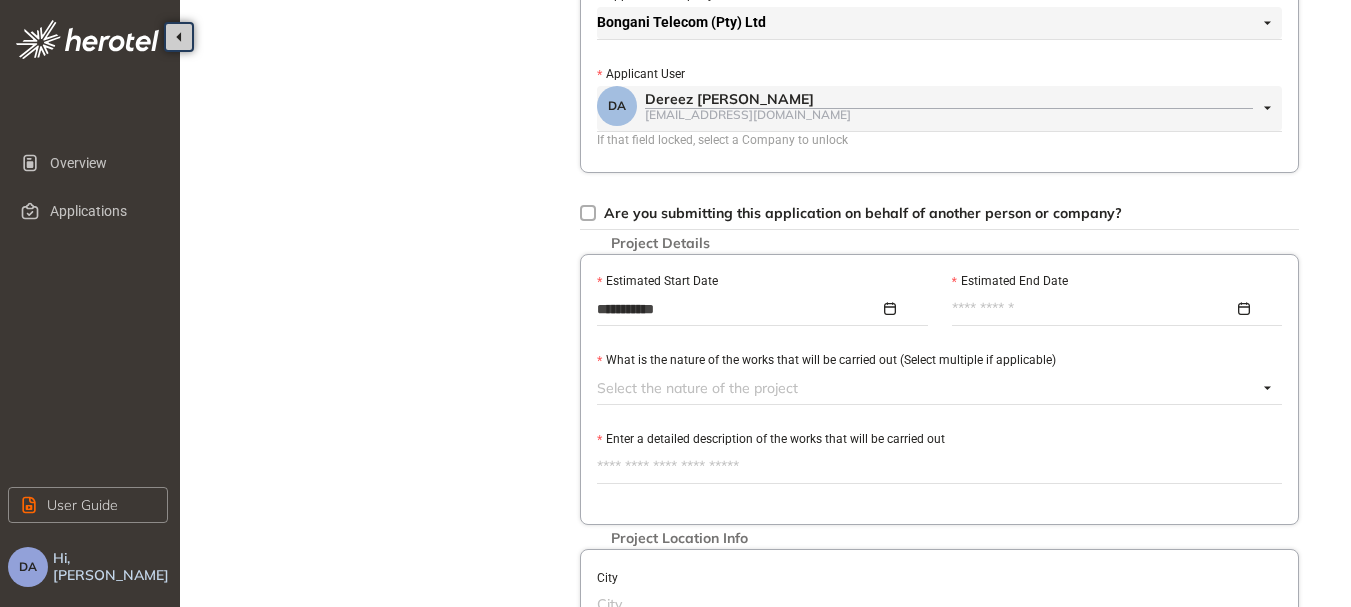 click at bounding box center [1112, 309] 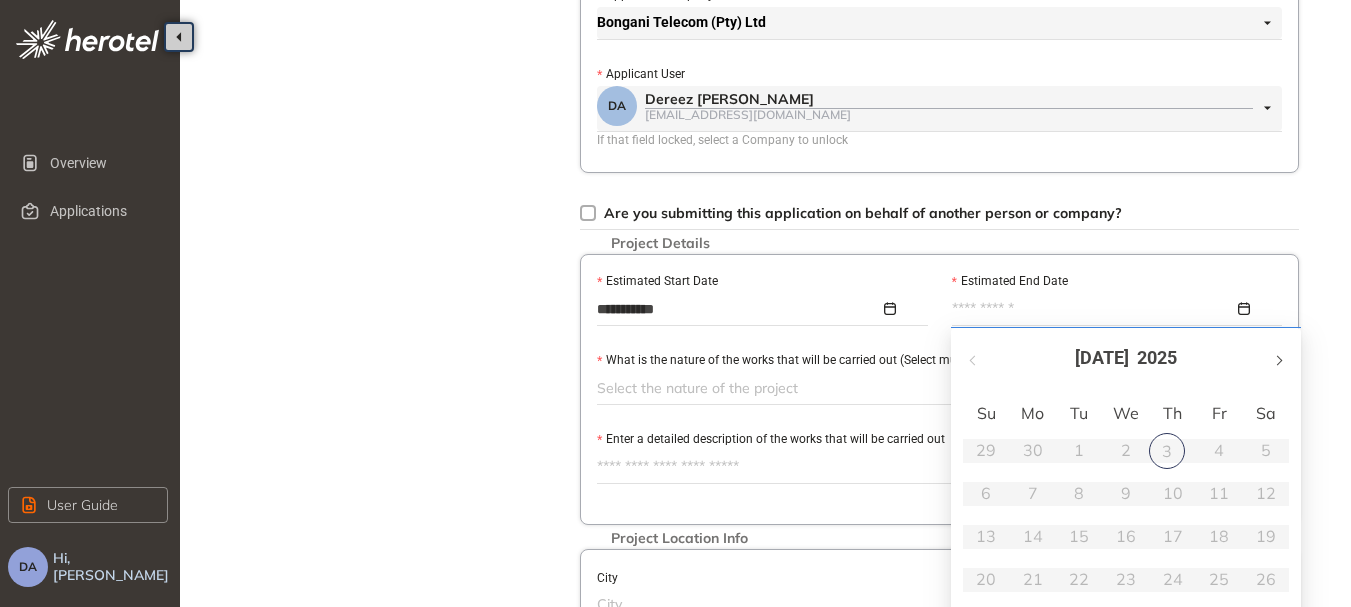 click at bounding box center [1278, 360] 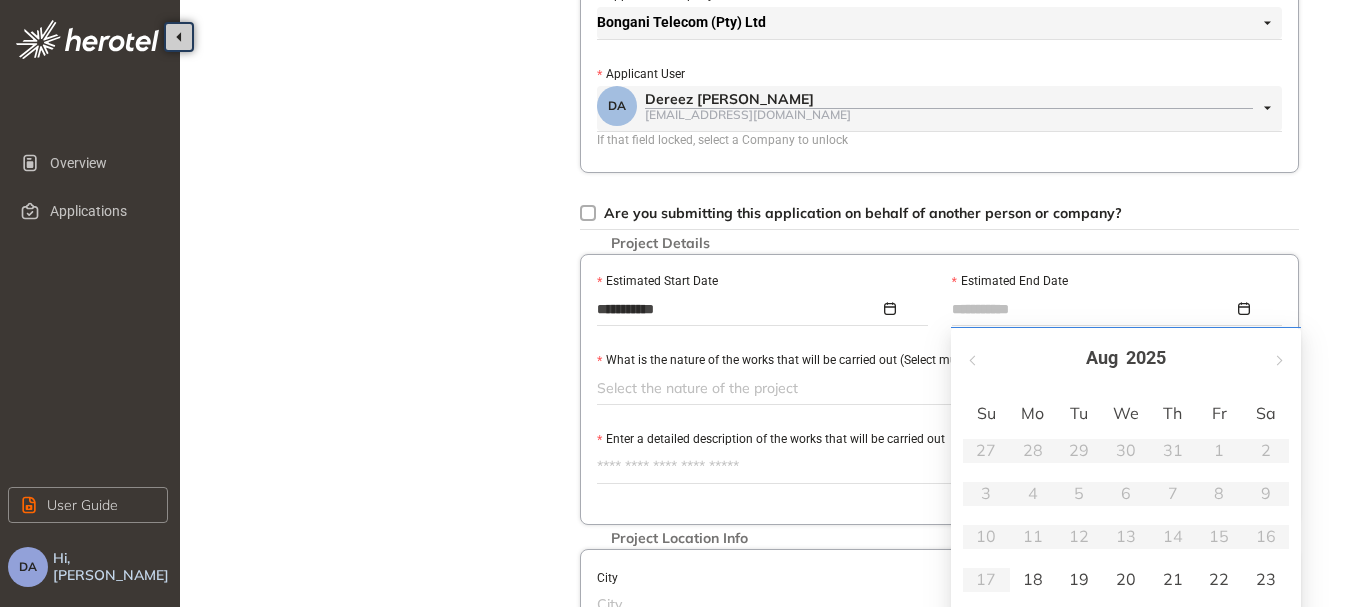 type on "**********" 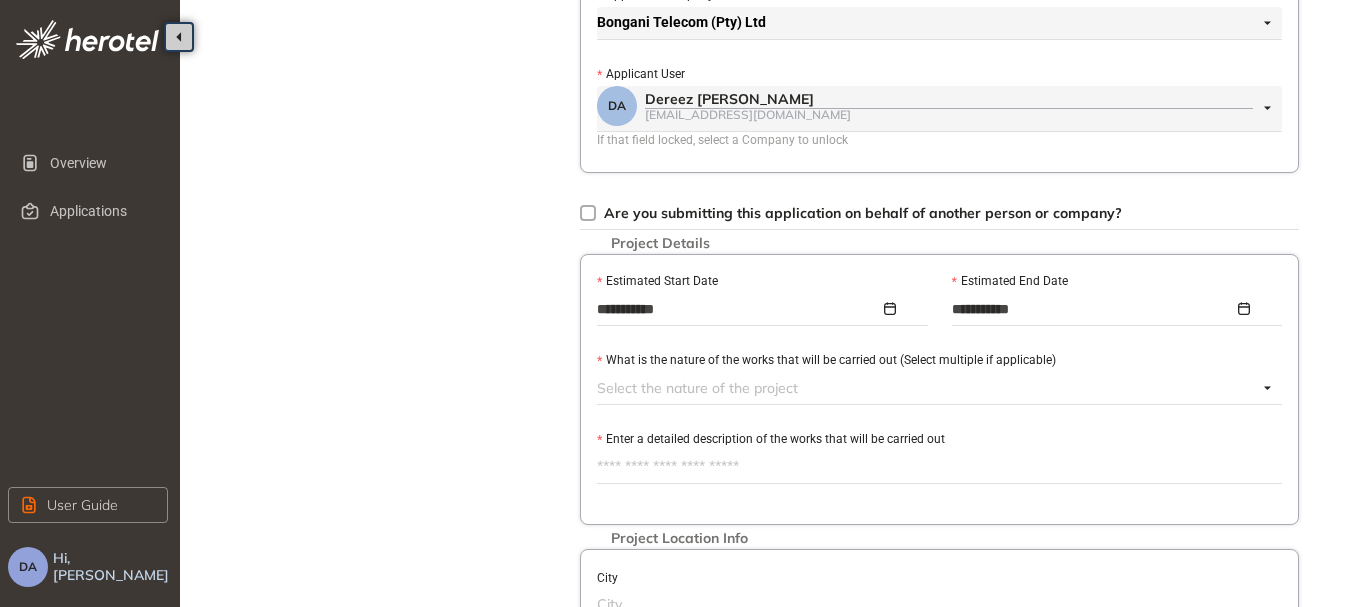 click at bounding box center (927, 388) 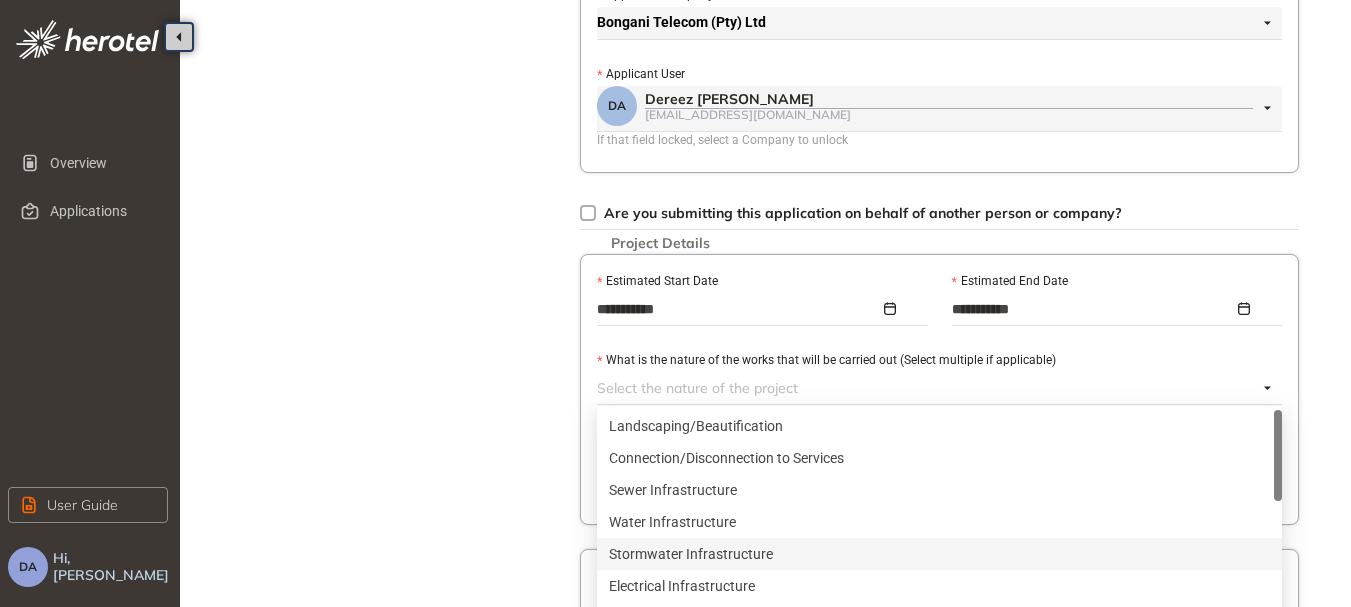 scroll, scrollTop: 200, scrollLeft: 0, axis: vertical 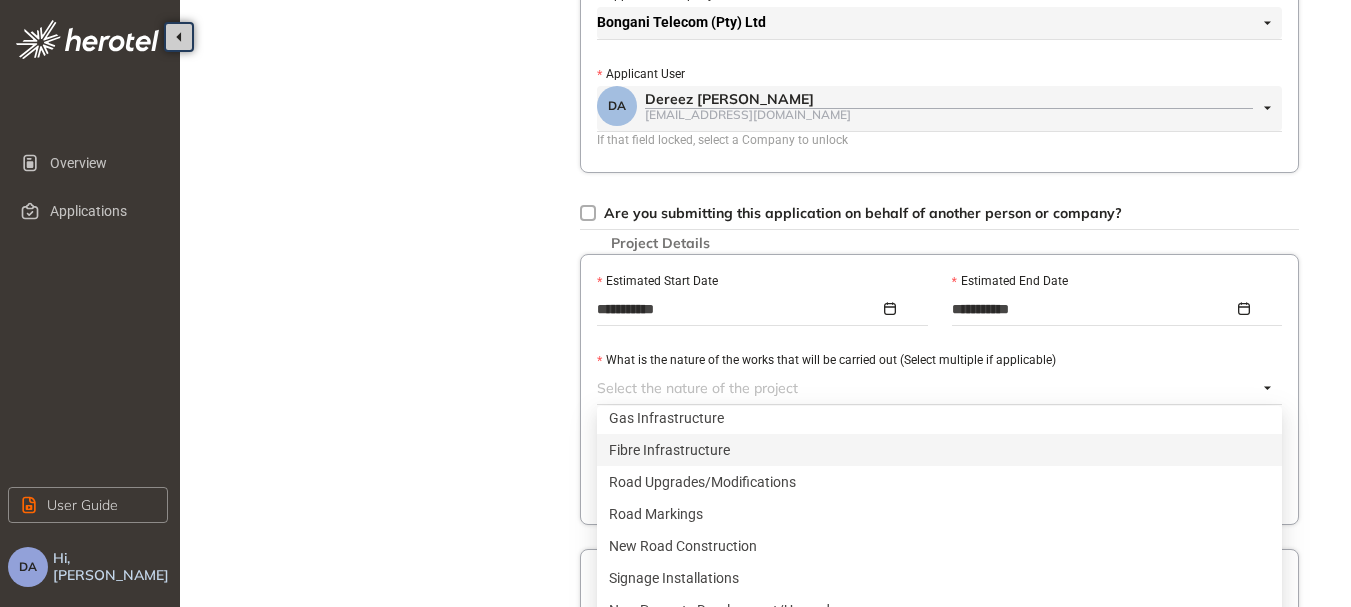 click on "Fibre Infrastructure" at bounding box center [939, 450] 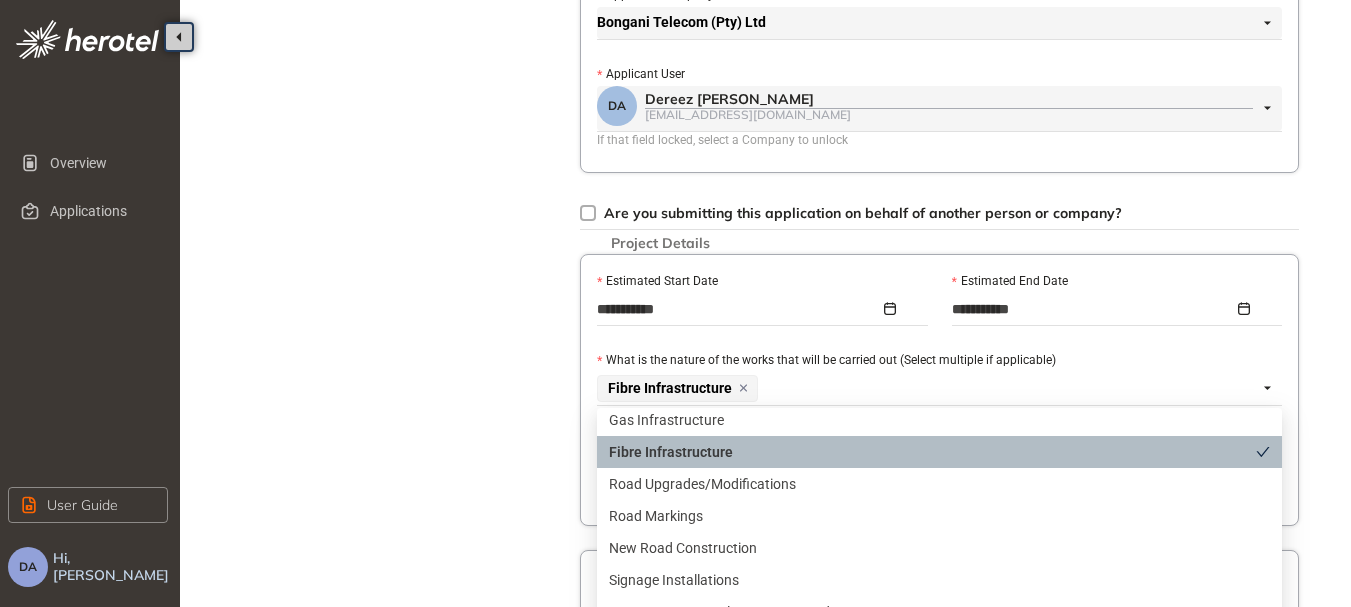 click on "Project Details Location Confirmation Upload documents" at bounding box center (390, 316) 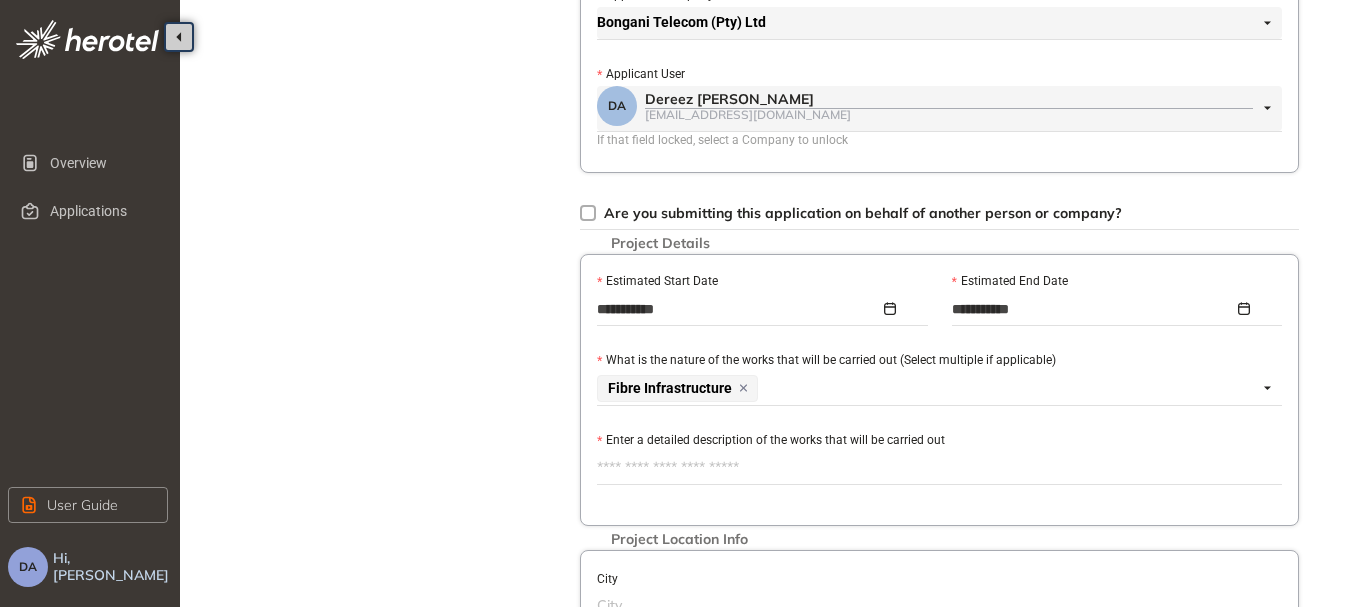drag, startPoint x: 634, startPoint y: 472, endPoint x: 638, endPoint y: 458, distance: 14.56022 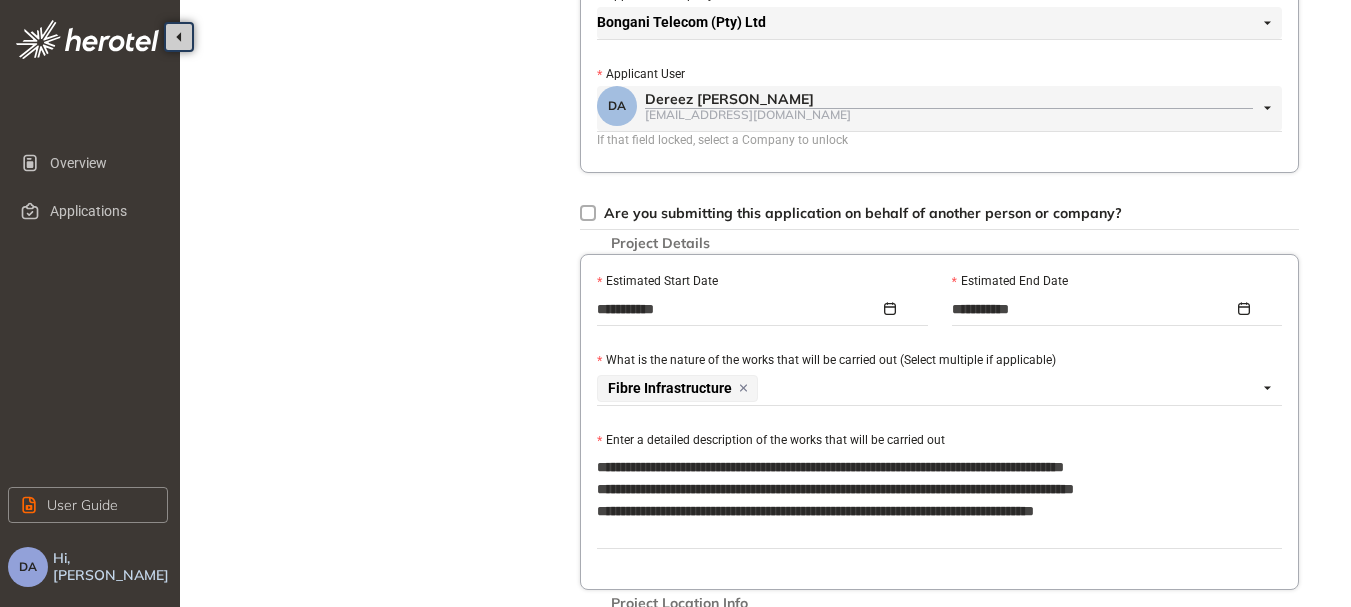 type on "**********" 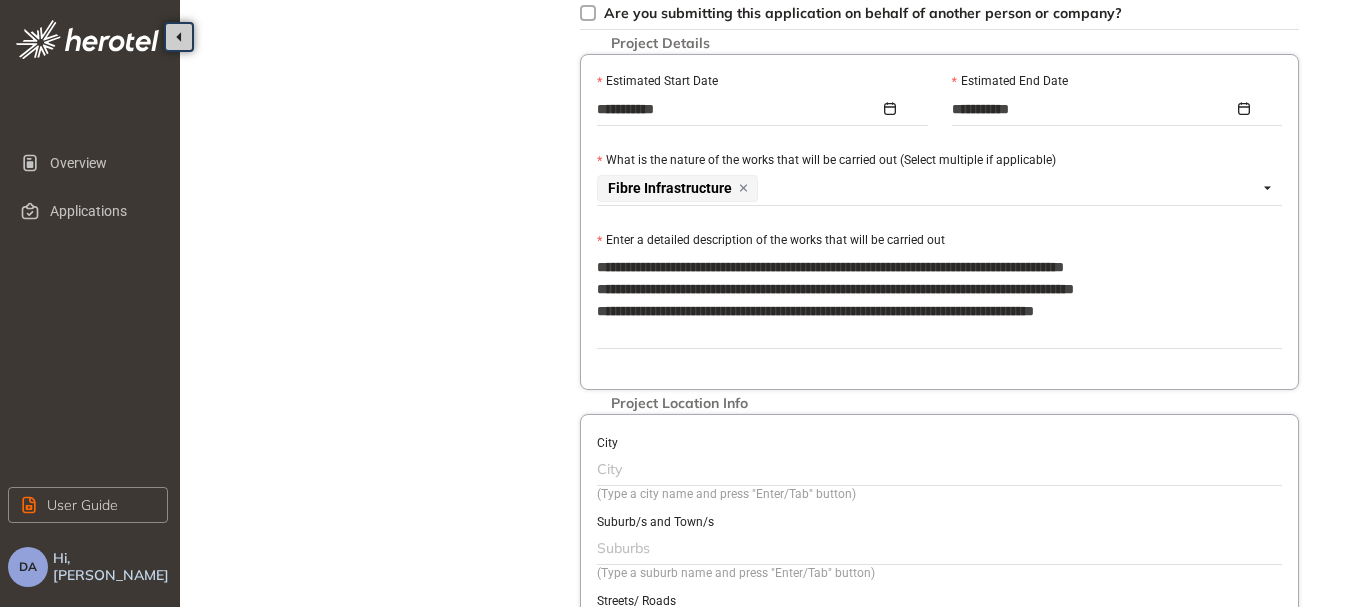 click at bounding box center (937, 469) 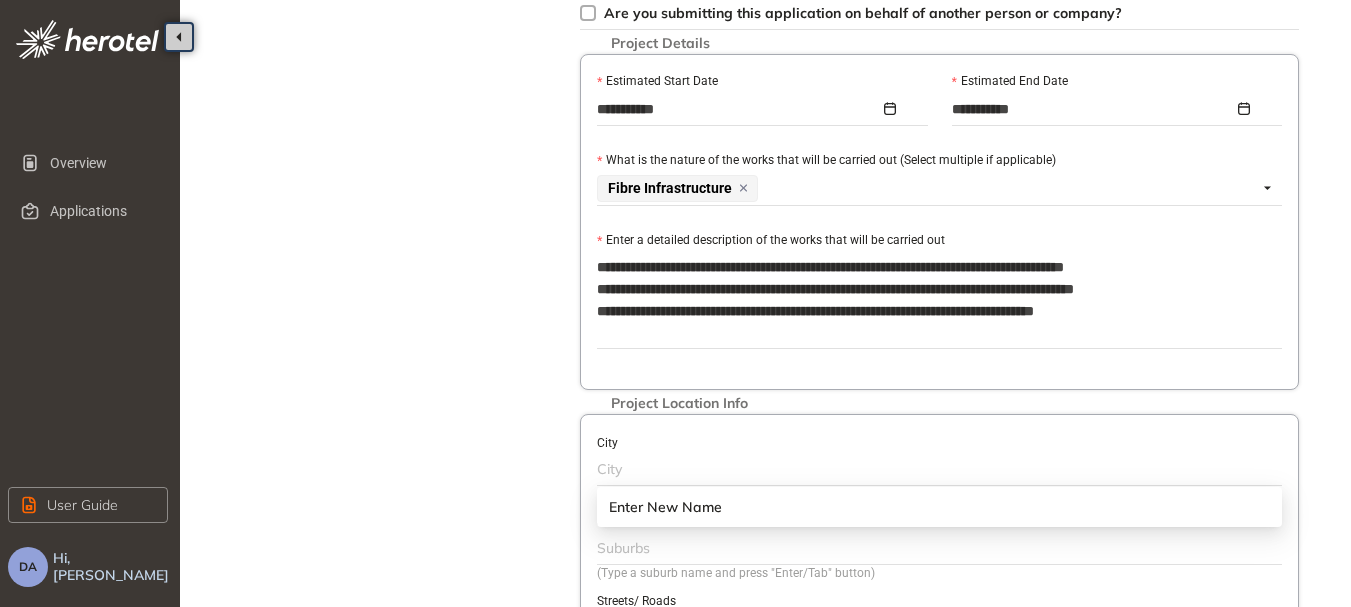 paste on "********" 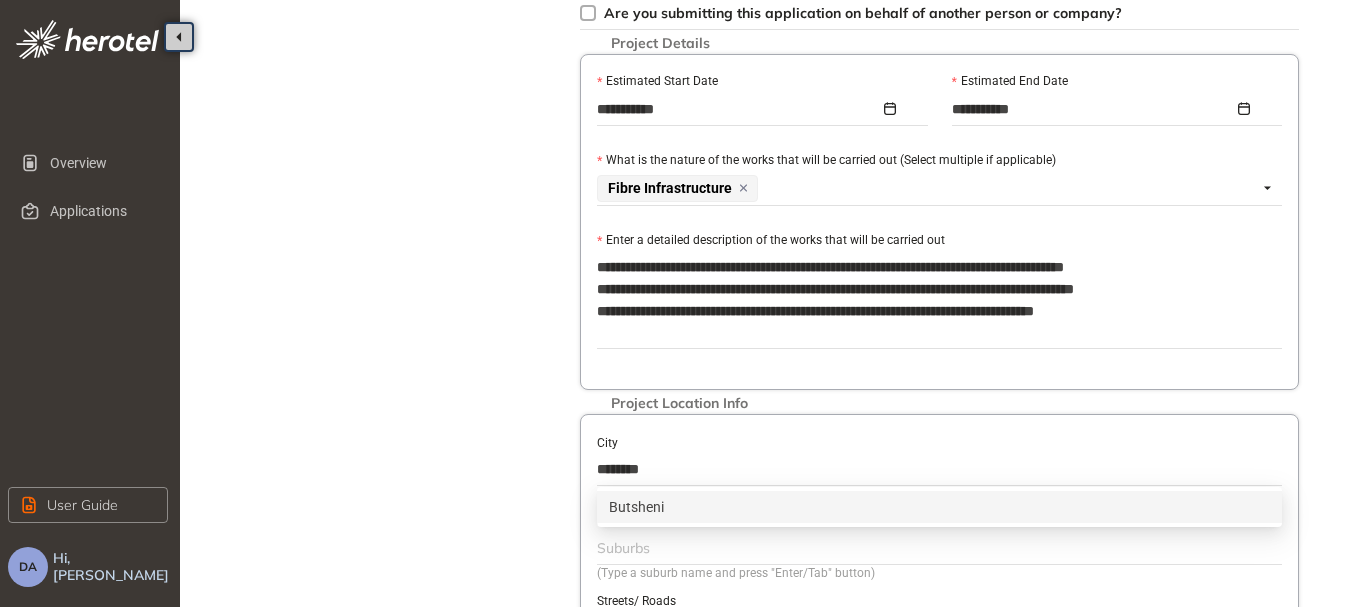 click on "Butsheni" at bounding box center [939, 507] 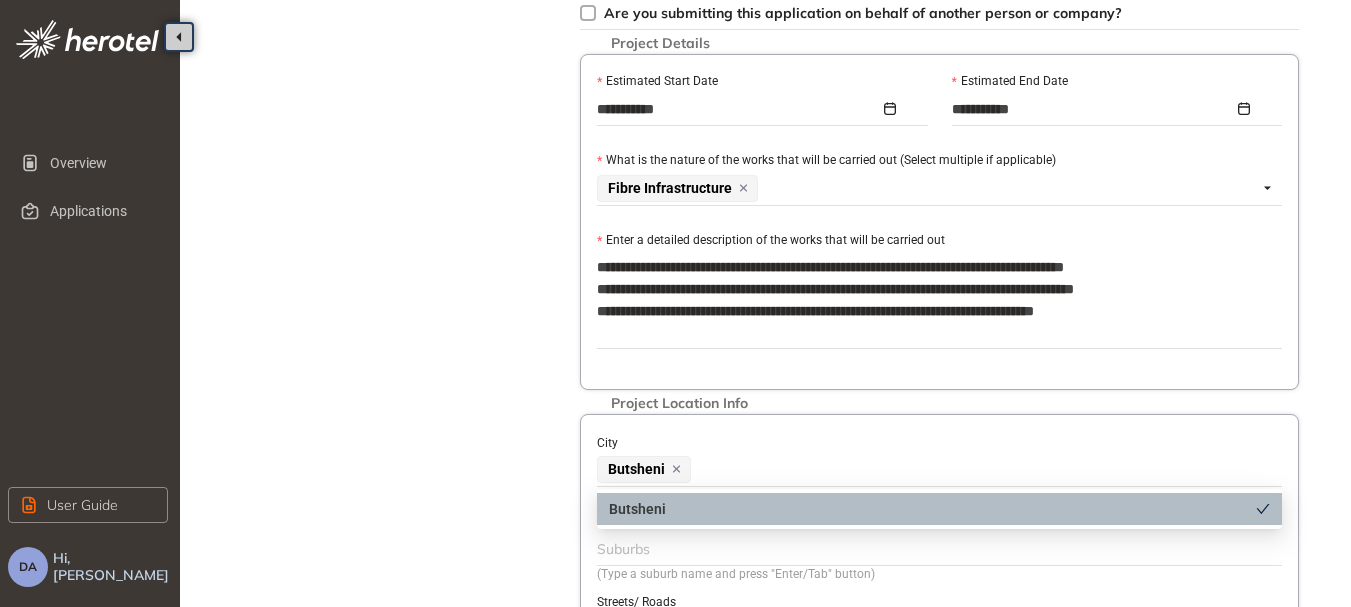 click on "Project Details Location Confirmation Upload documents" at bounding box center (390, 148) 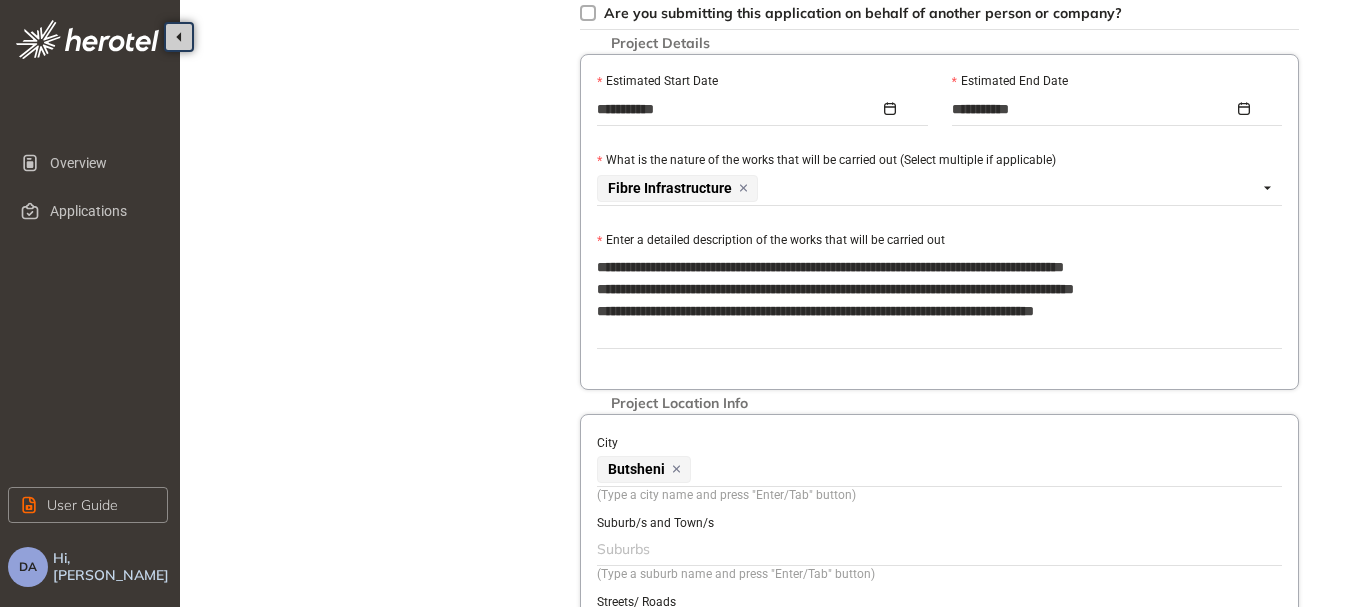 scroll, scrollTop: 700, scrollLeft: 0, axis: vertical 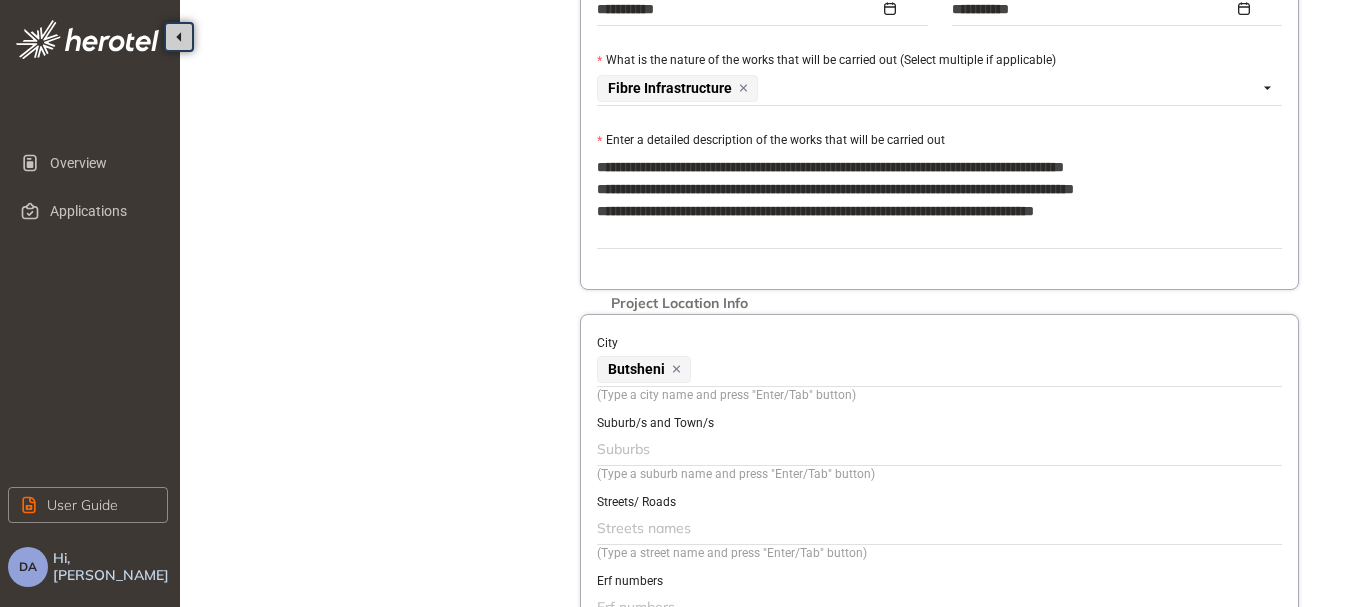 click at bounding box center (937, 449) 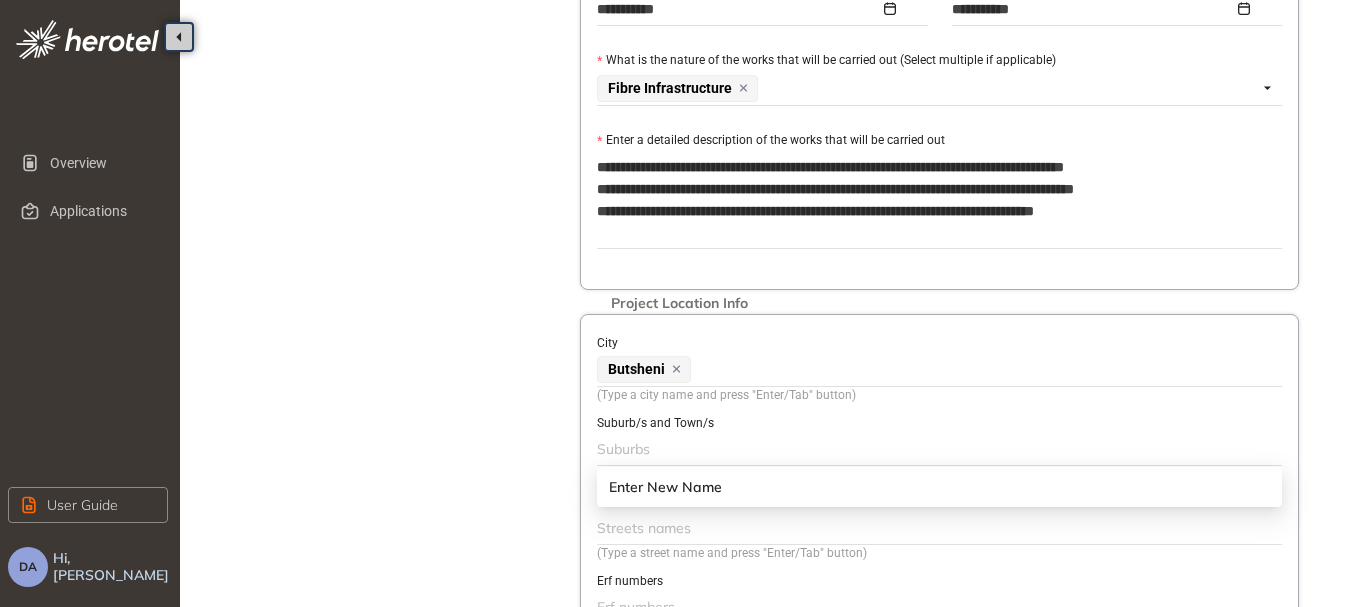 paste on "********" 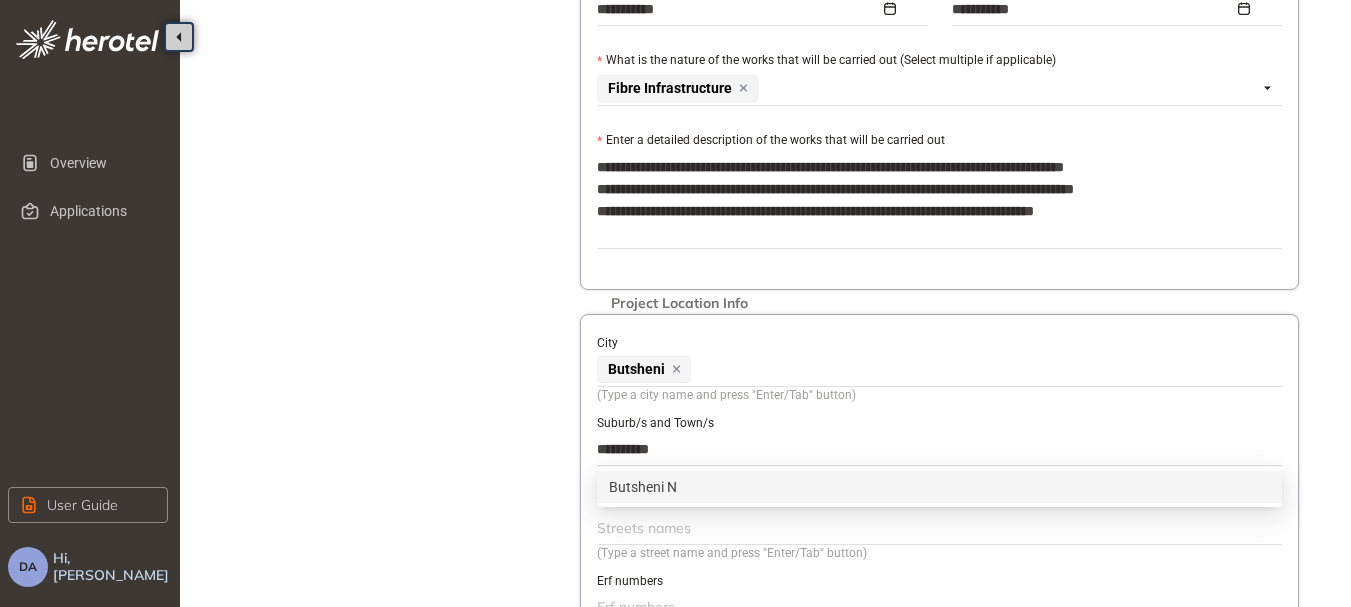 type on "********" 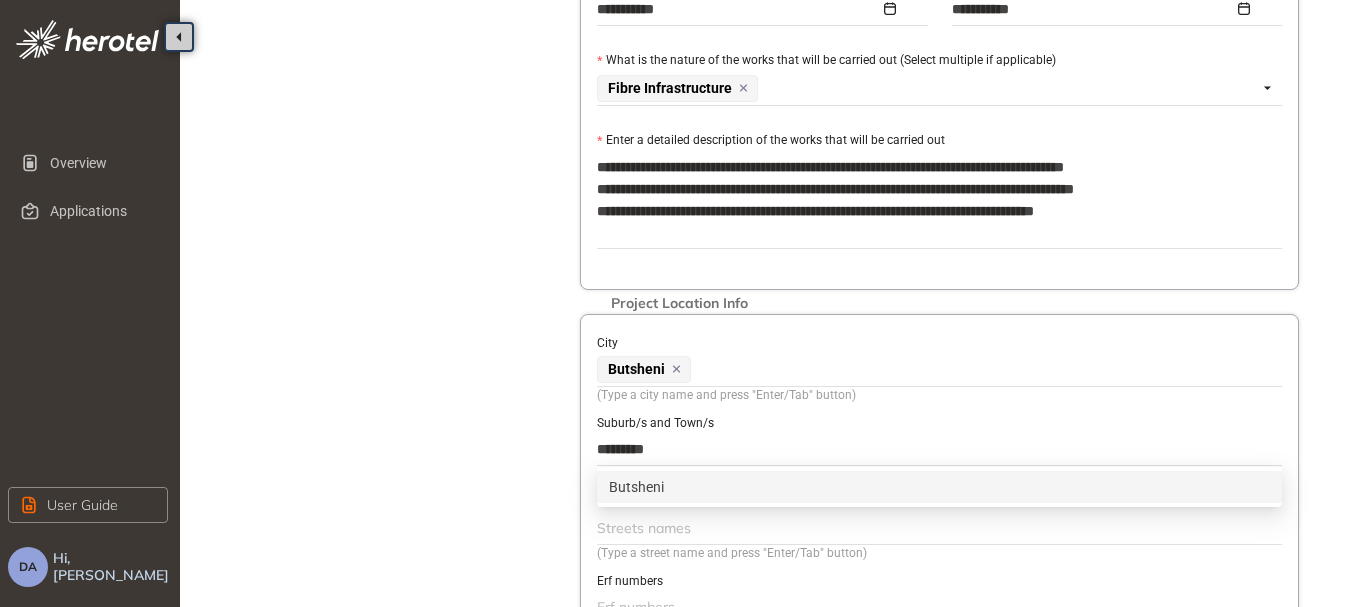 click on "Butsheni" at bounding box center [939, 487] 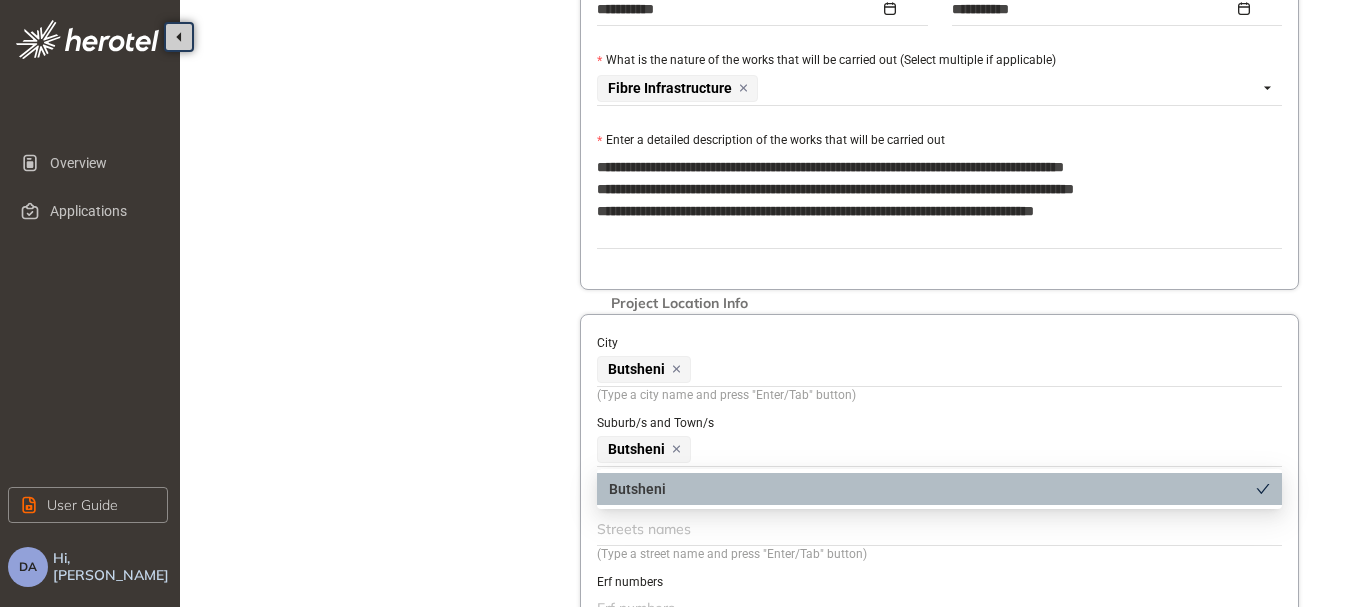 click at bounding box center [937, 529] 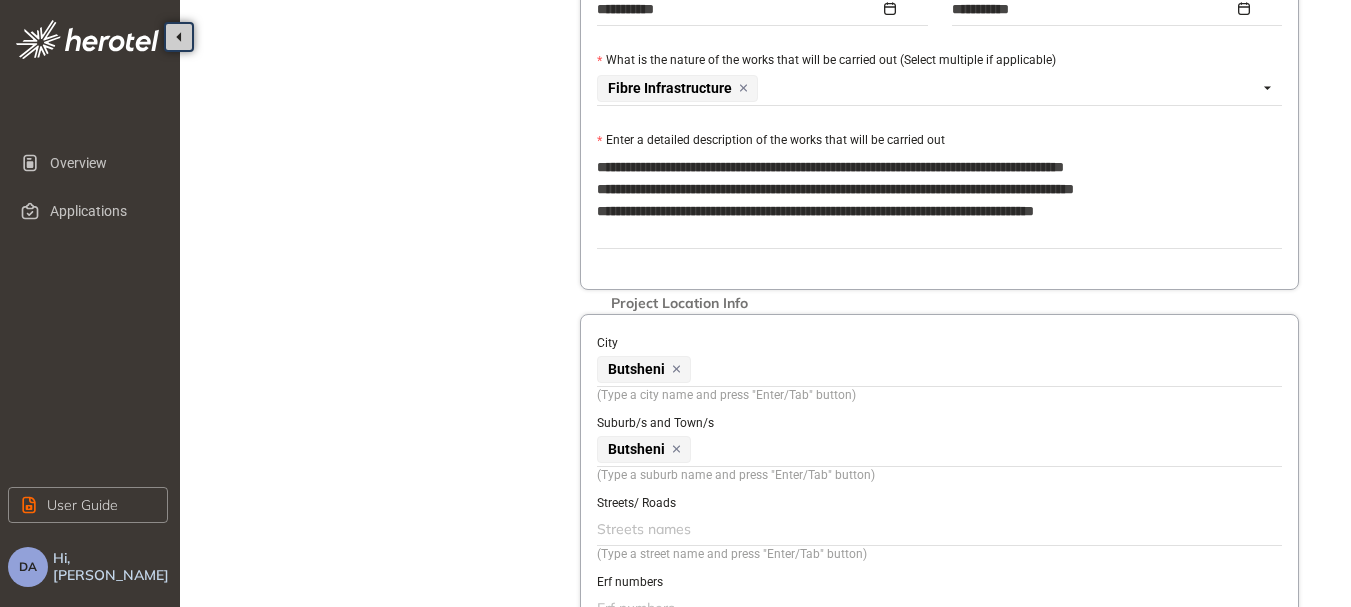 click at bounding box center (937, 529) 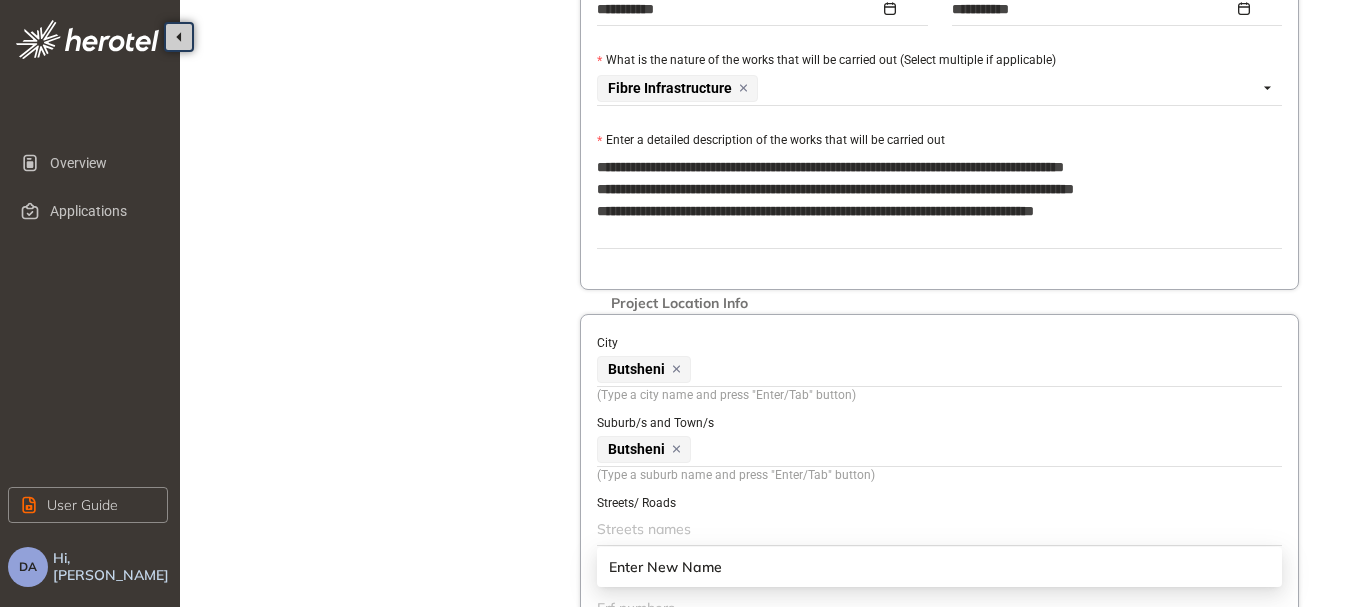 paste on "*********" 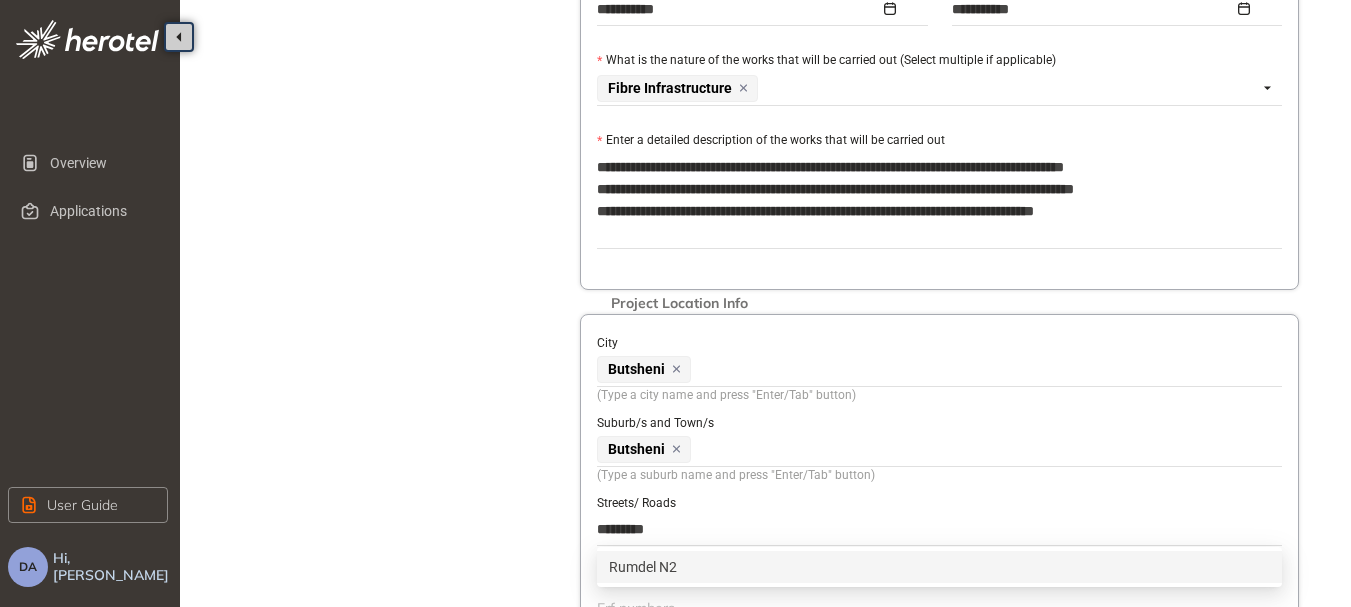 click on "Rumdel N2" at bounding box center (939, 567) 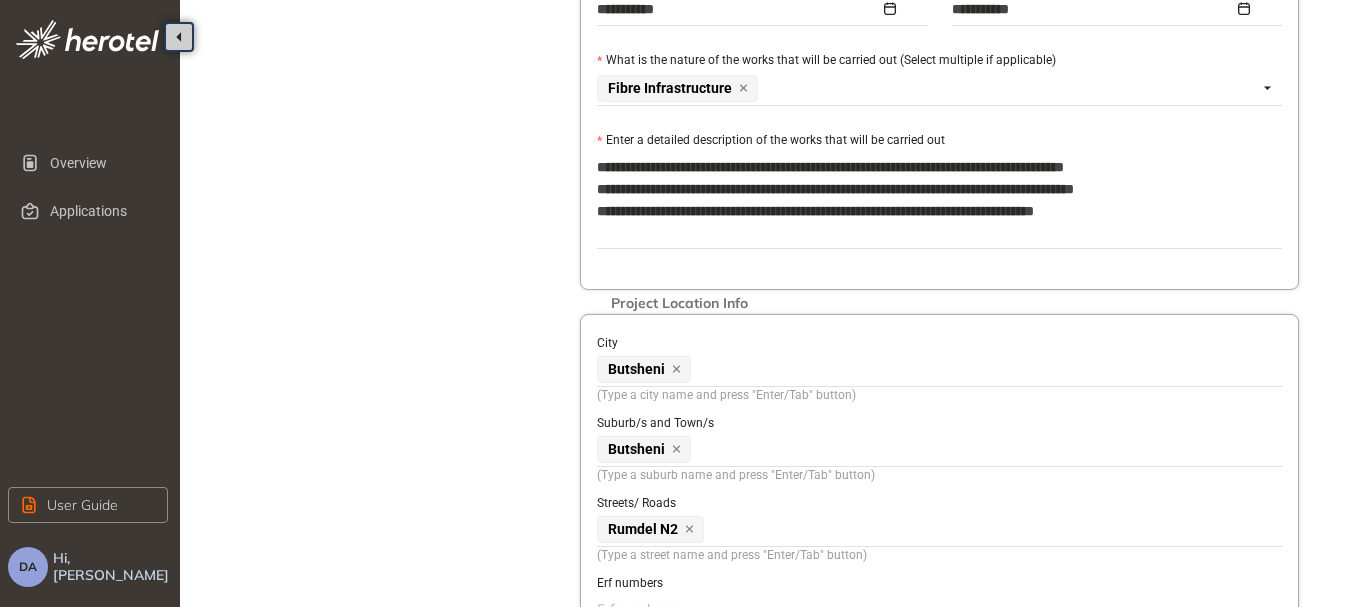 click on "Project Details Location Confirmation Upload documents" at bounding box center (390, 49) 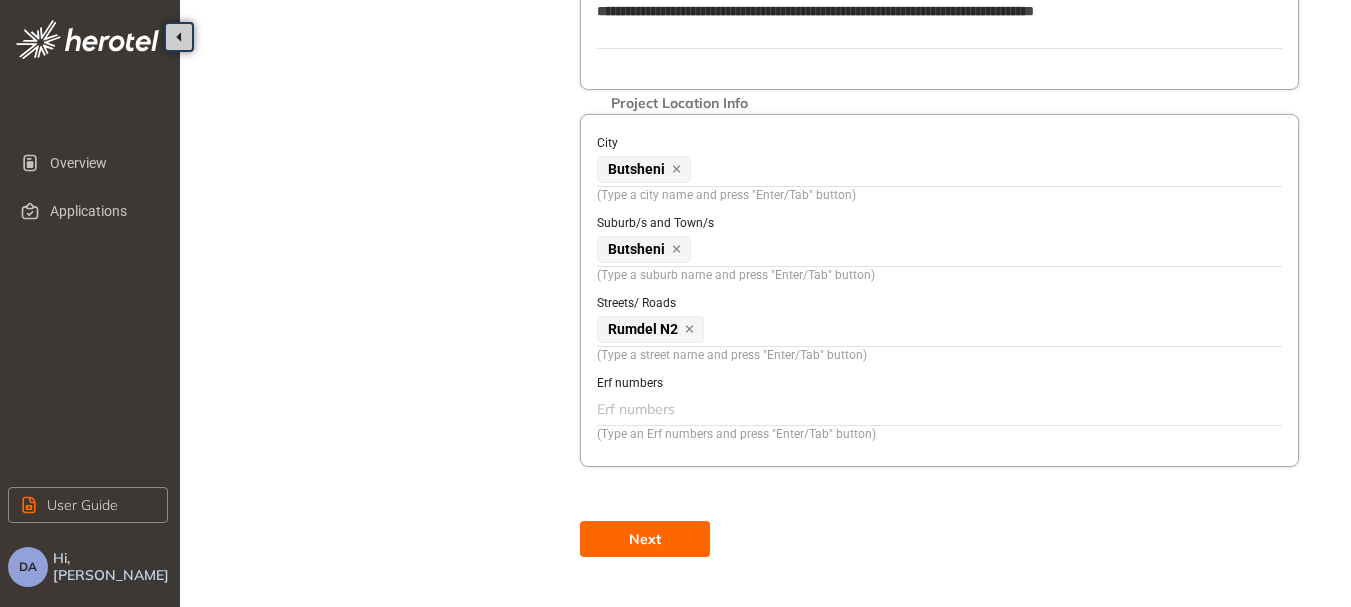 click at bounding box center (937, 409) 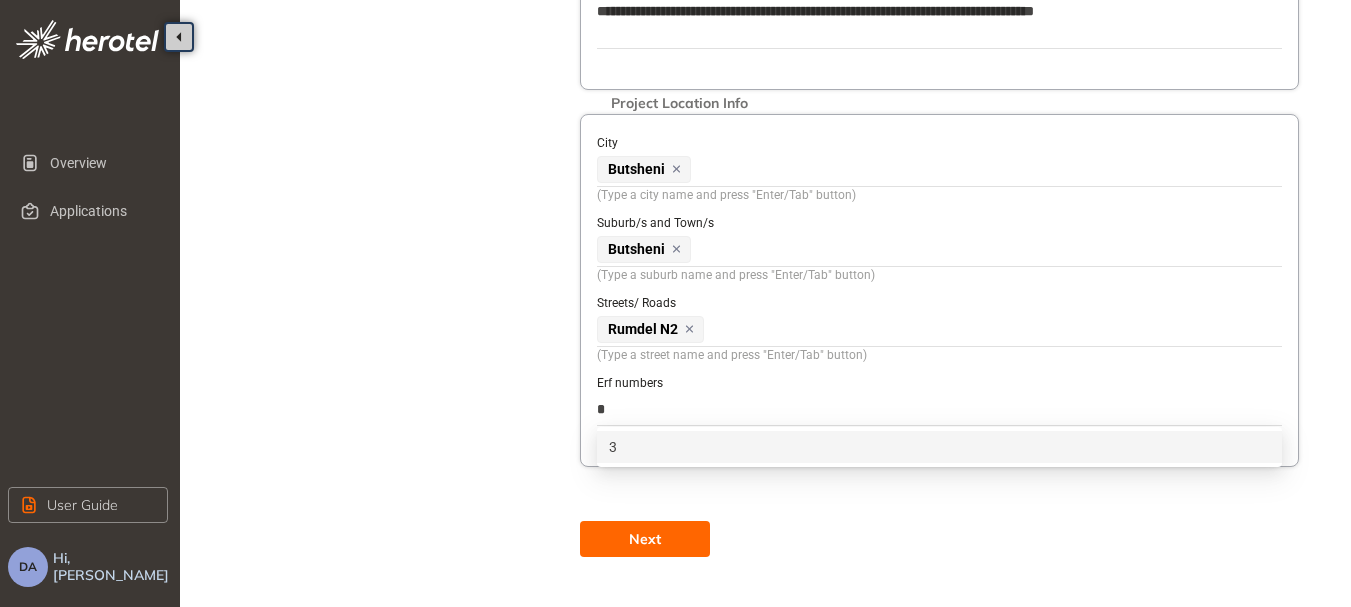 type on "**" 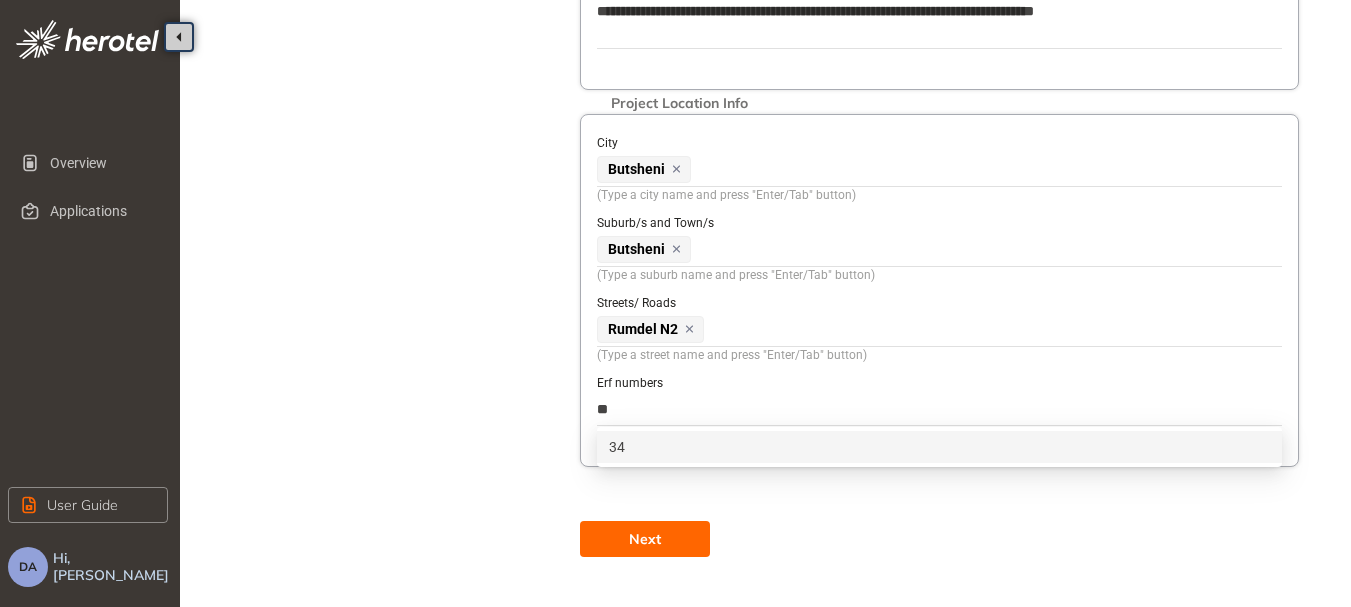 click on "34" at bounding box center (939, 447) 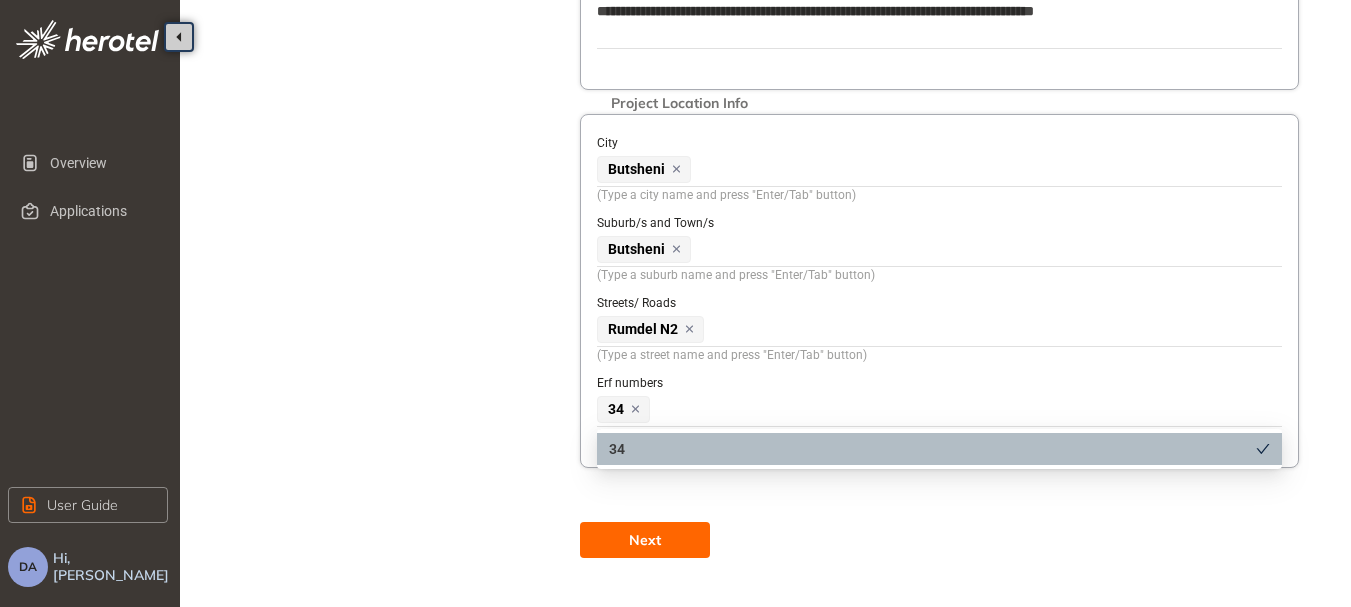 click on "Next" at bounding box center (939, 525) 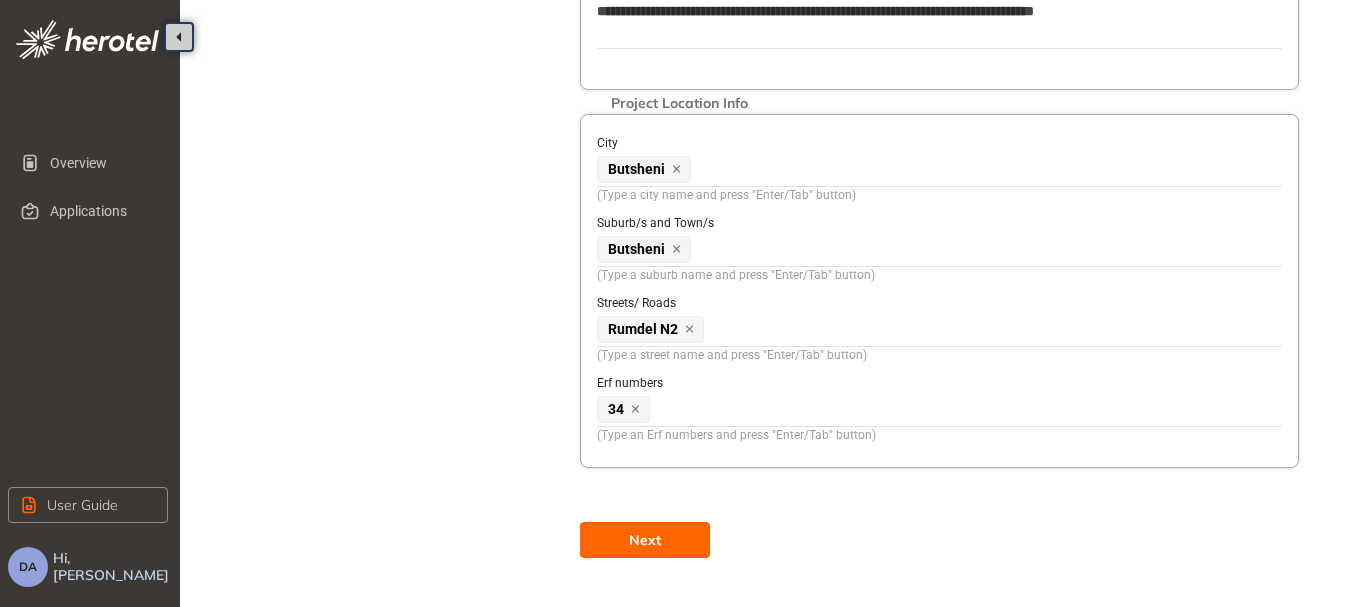 click on "Next" at bounding box center (645, 540) 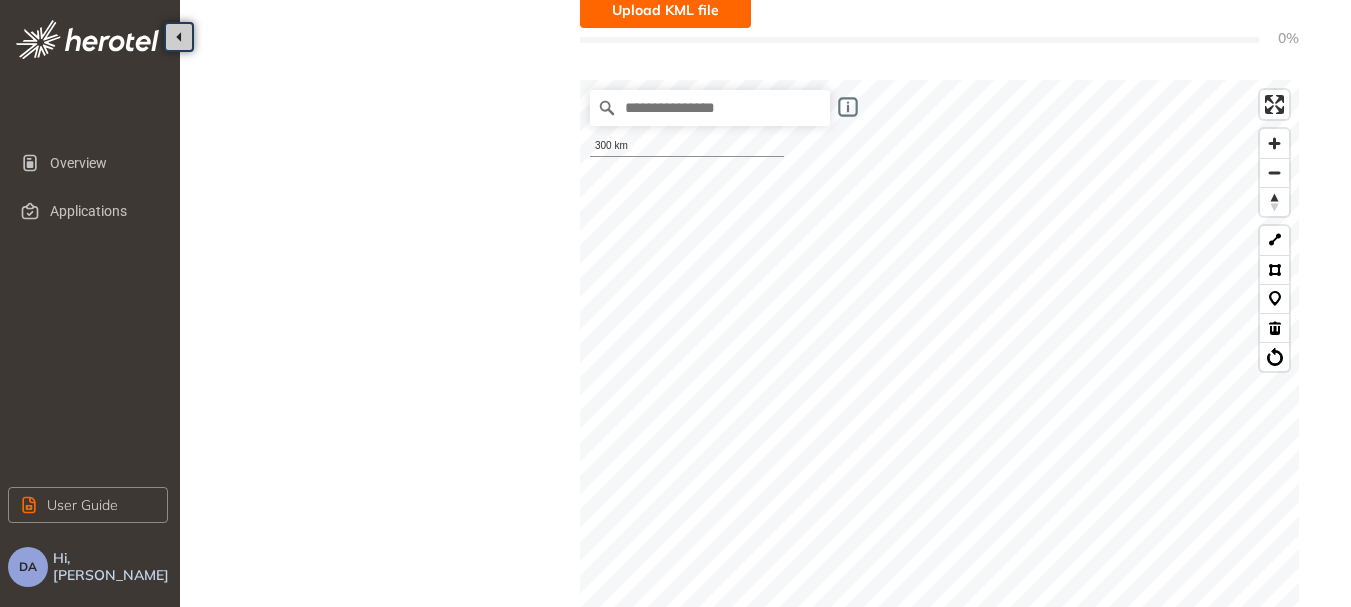 scroll, scrollTop: 264, scrollLeft: 0, axis: vertical 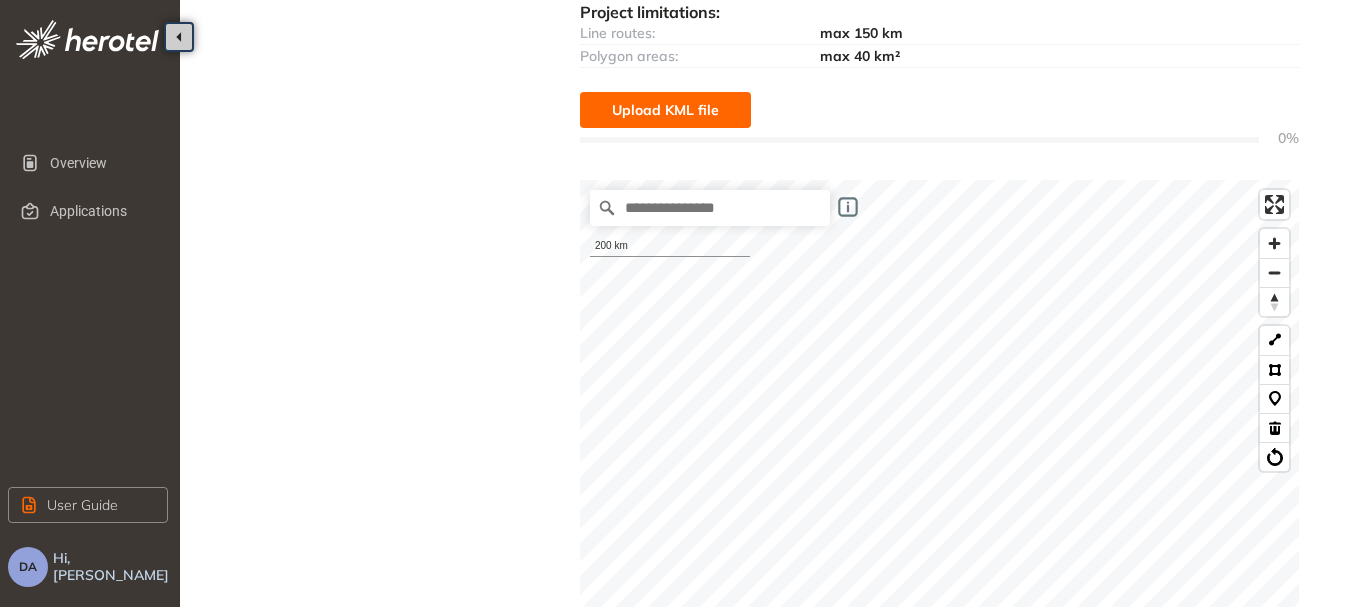 click on "Upload KML file" at bounding box center (665, 110) 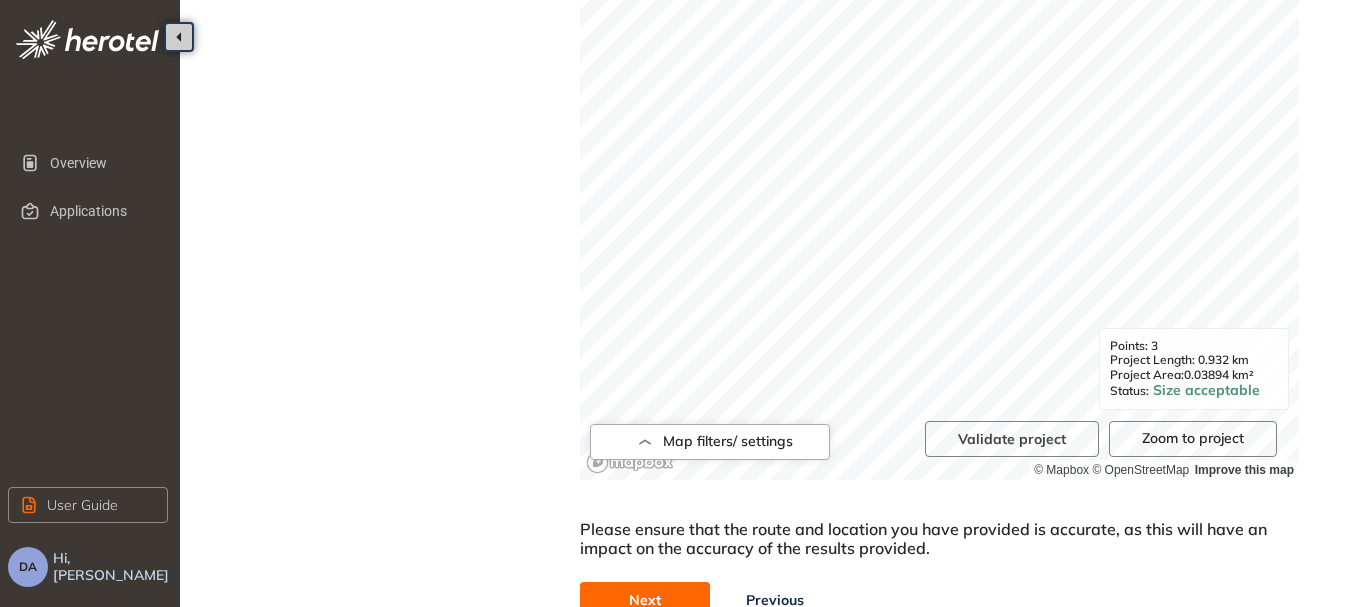scroll, scrollTop: 883, scrollLeft: 0, axis: vertical 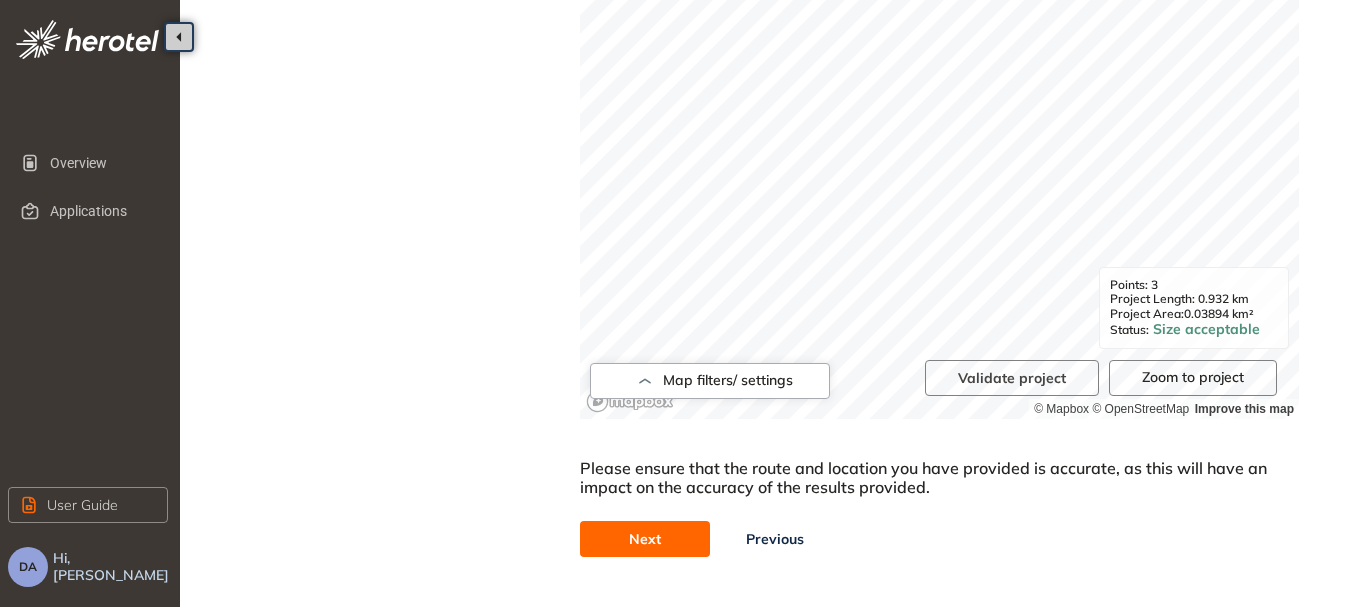 click on "Next" at bounding box center (645, 539) 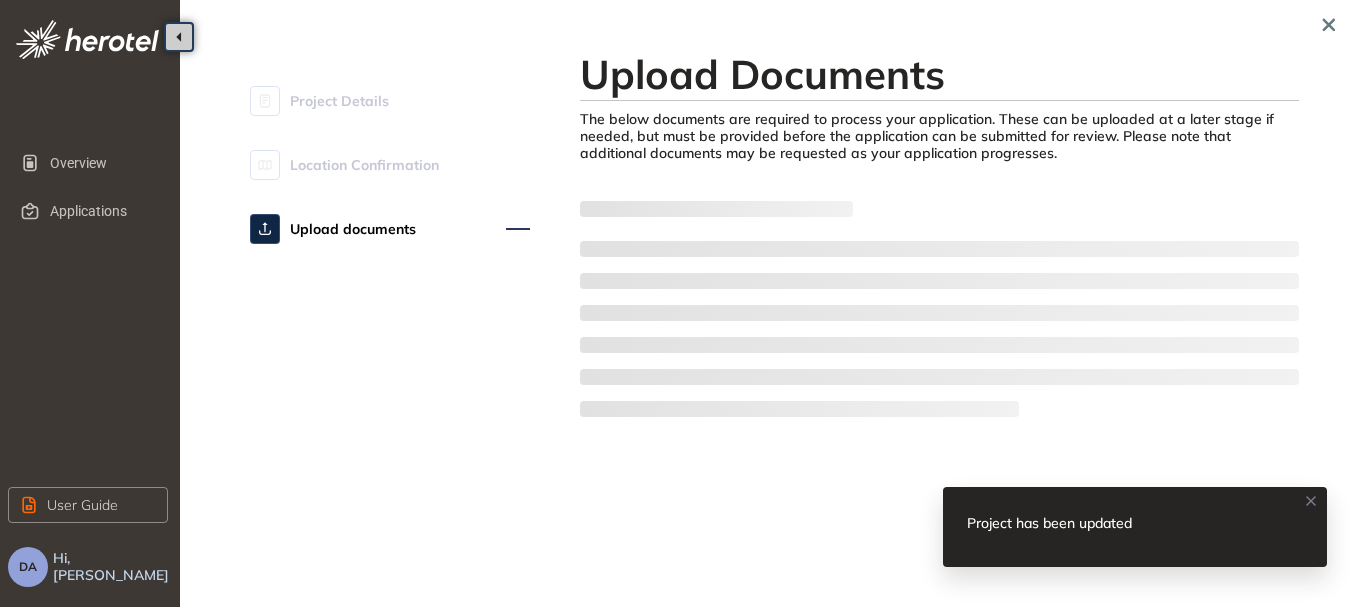 scroll, scrollTop: 0, scrollLeft: 0, axis: both 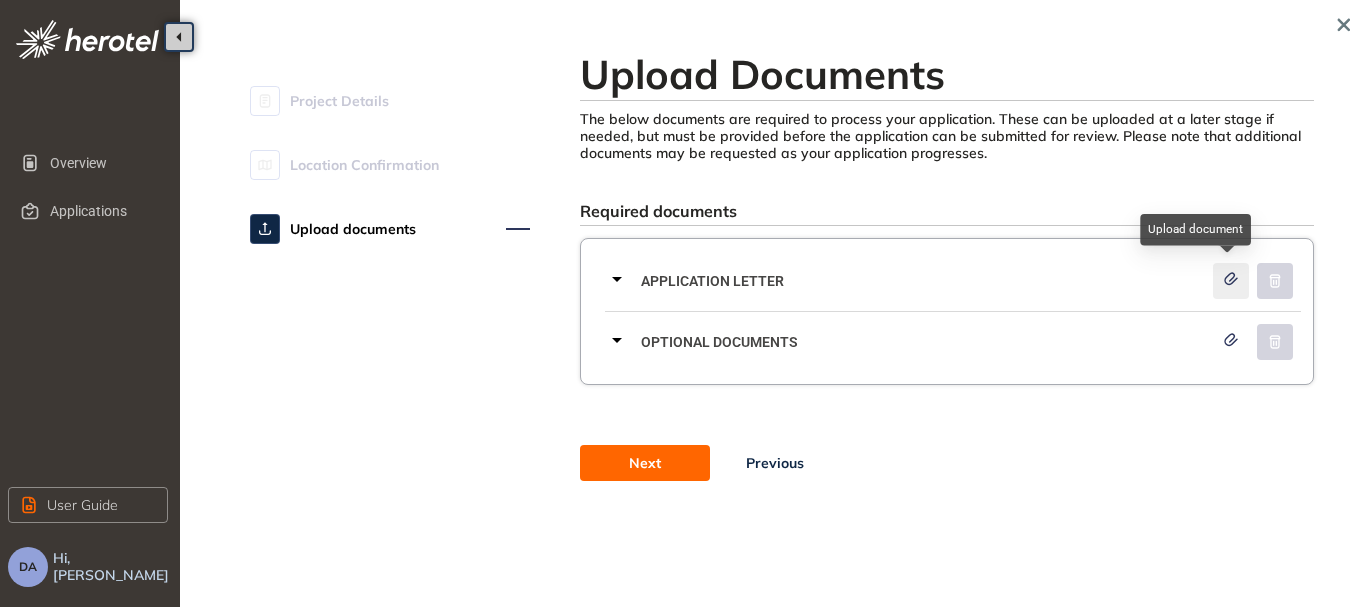 click 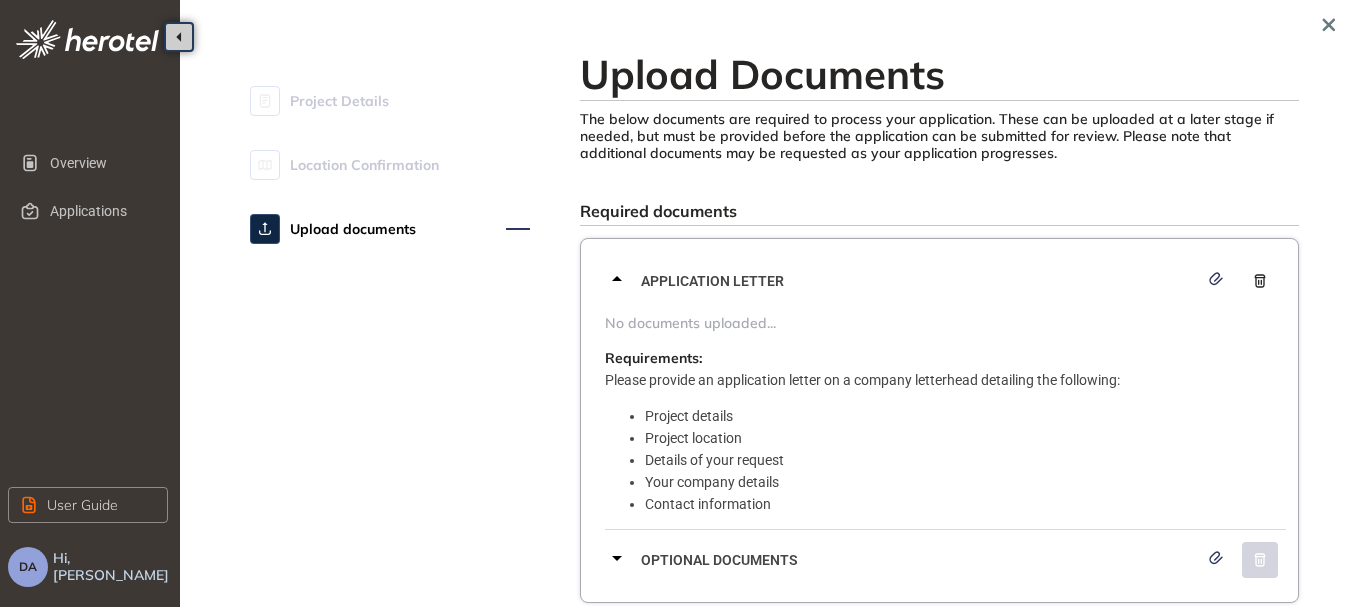 click 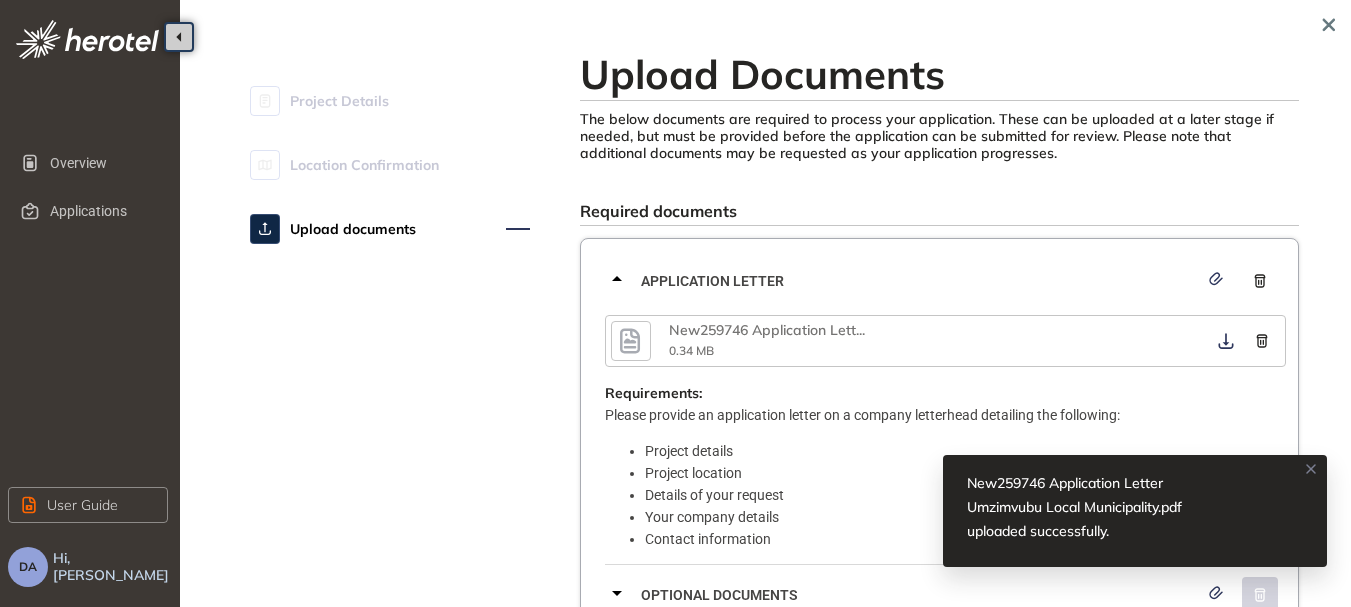 click 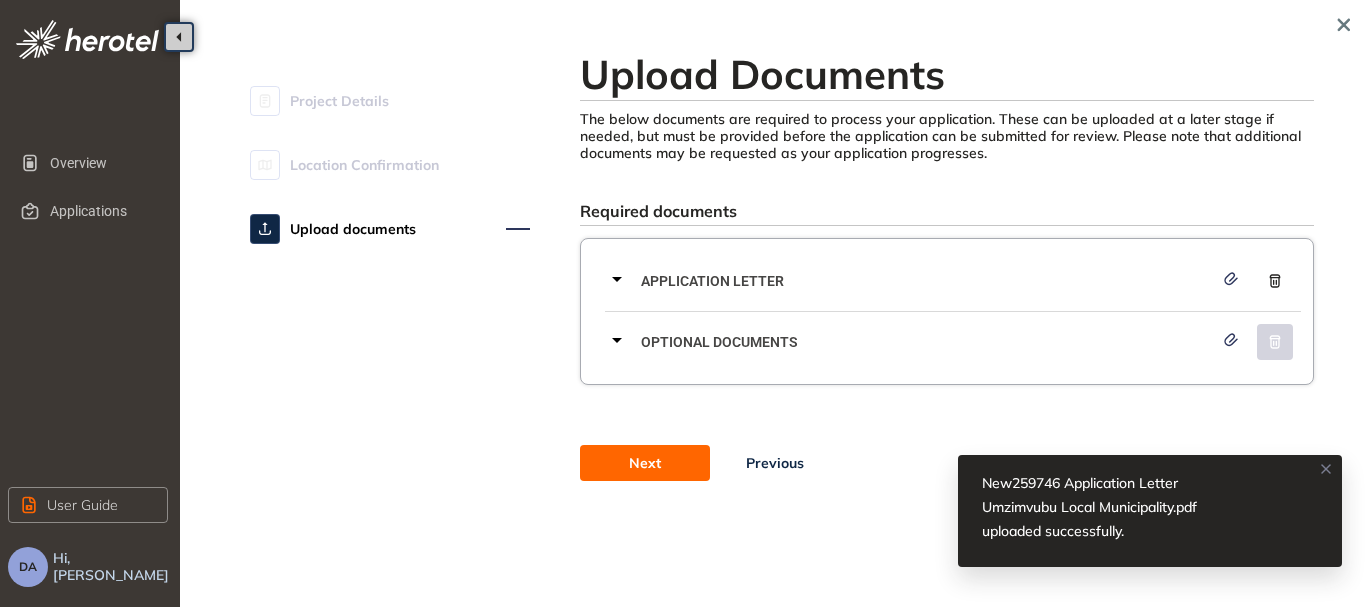 click 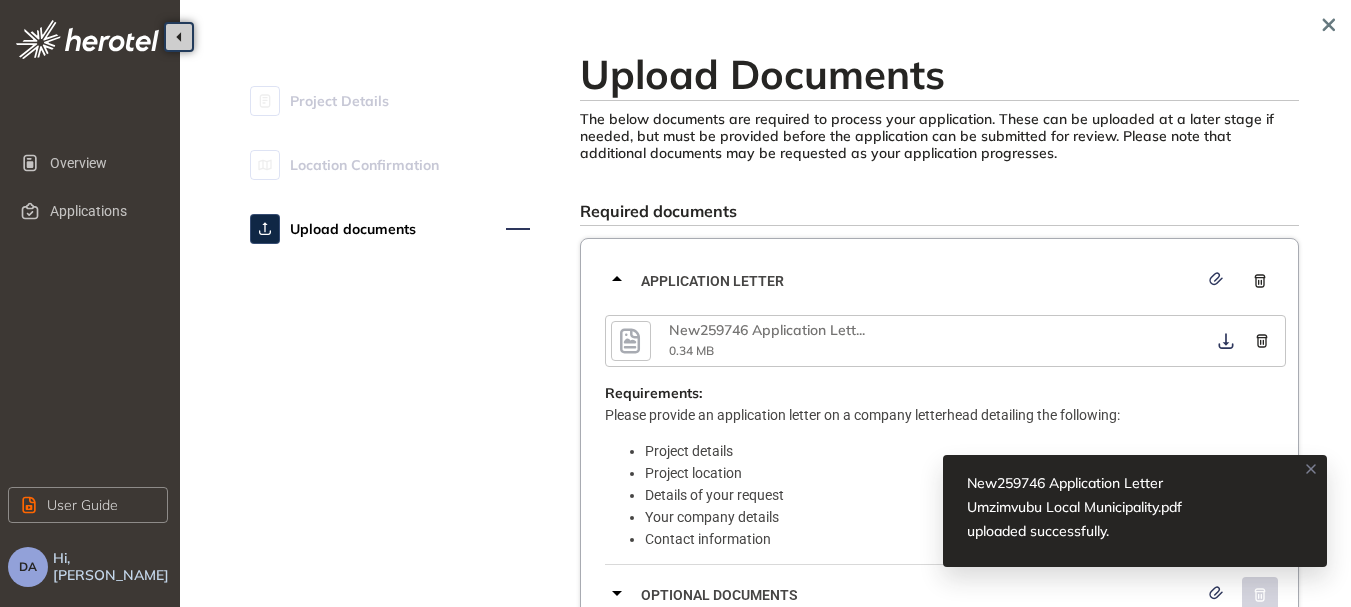 click 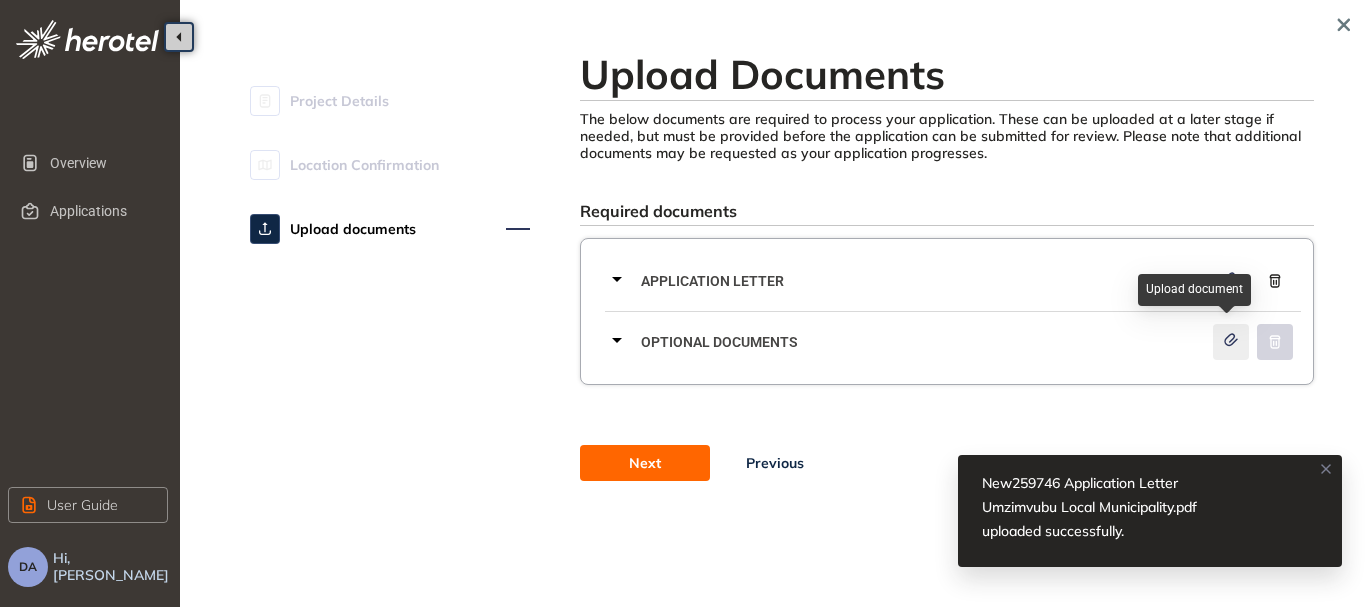click 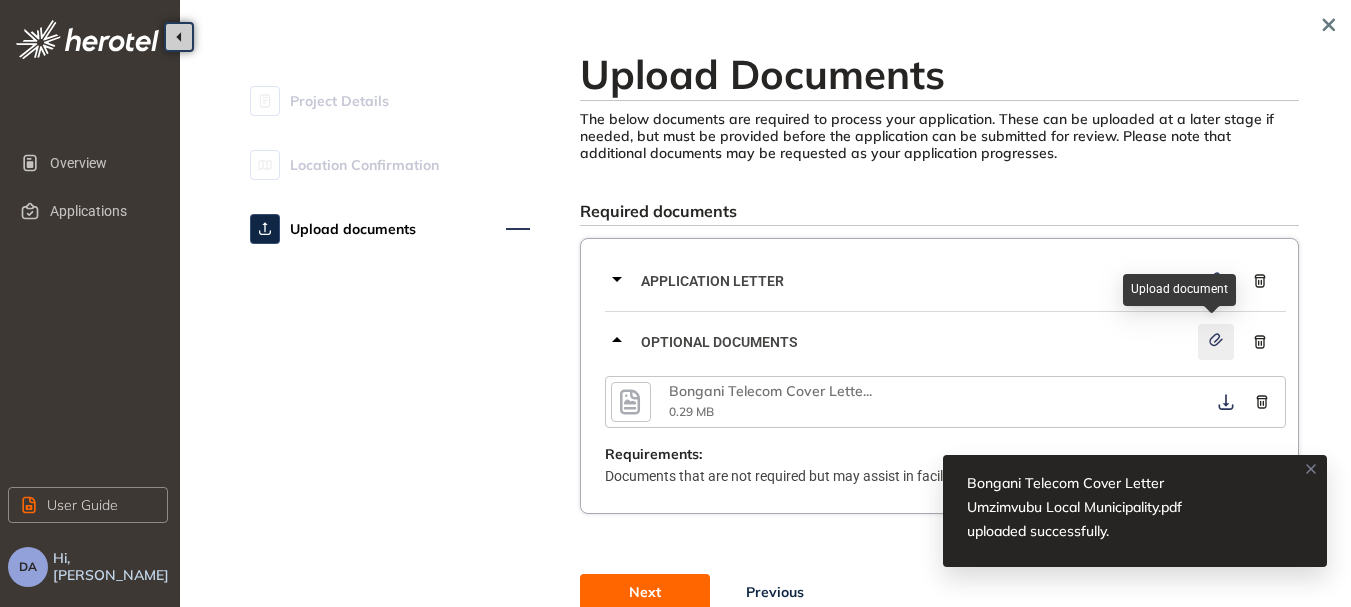 click 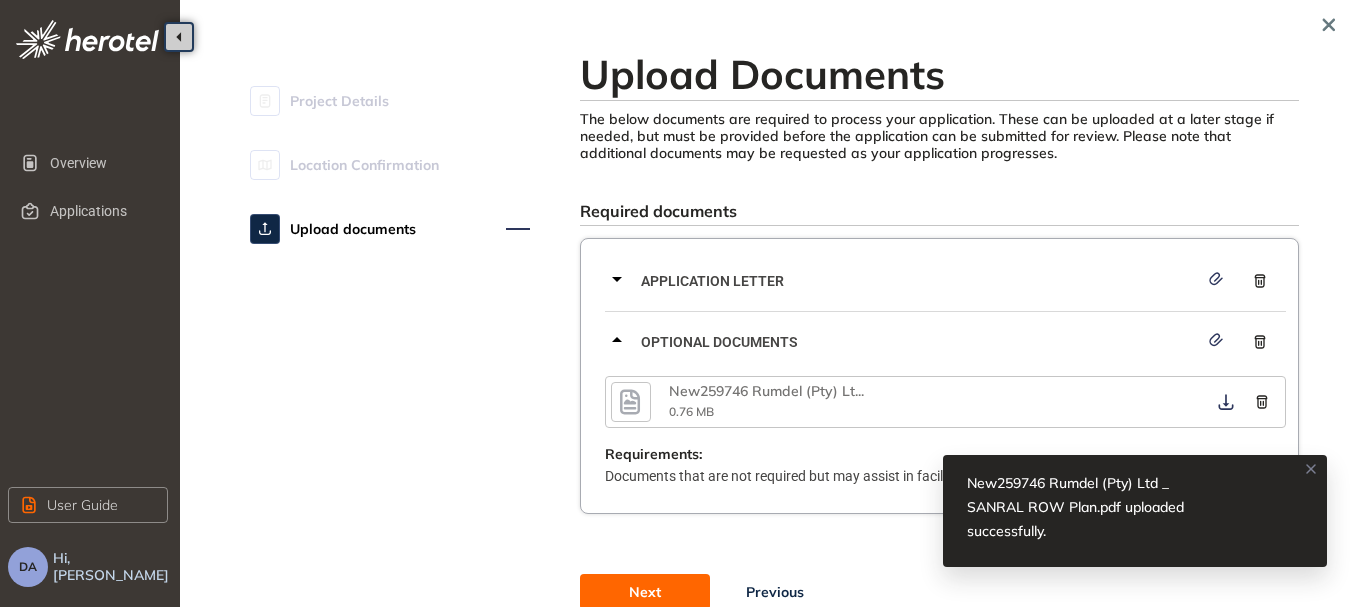 click 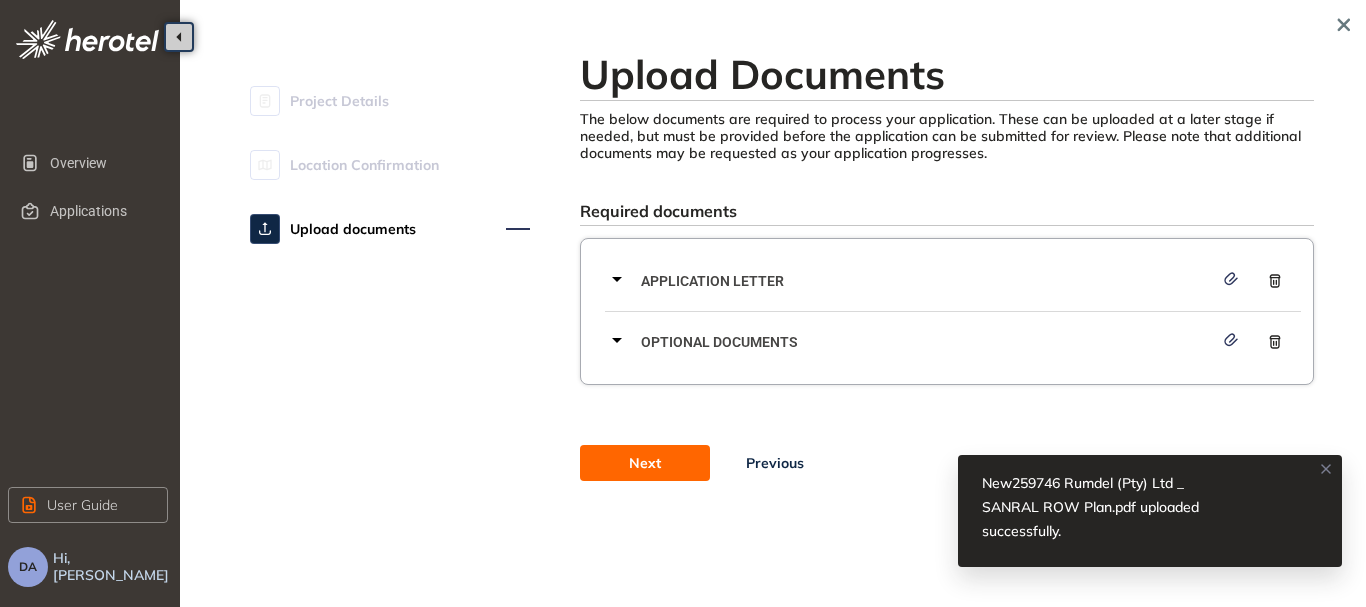 click on "Next" at bounding box center (645, 463) 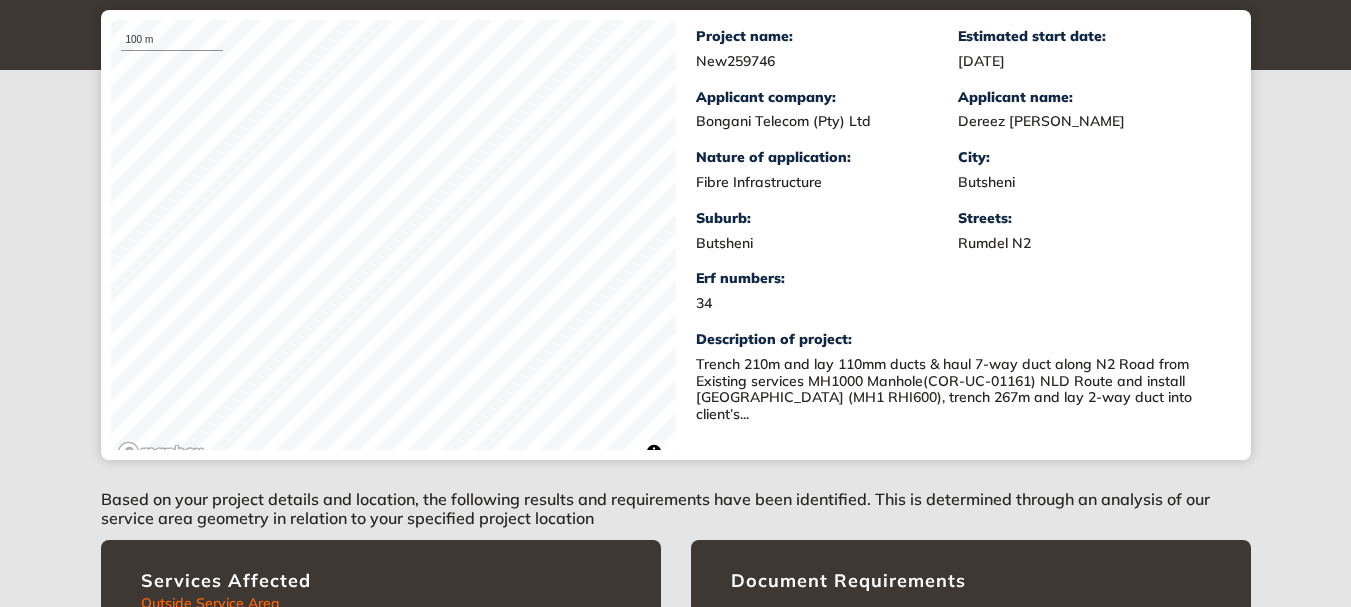 scroll, scrollTop: 570, scrollLeft: 0, axis: vertical 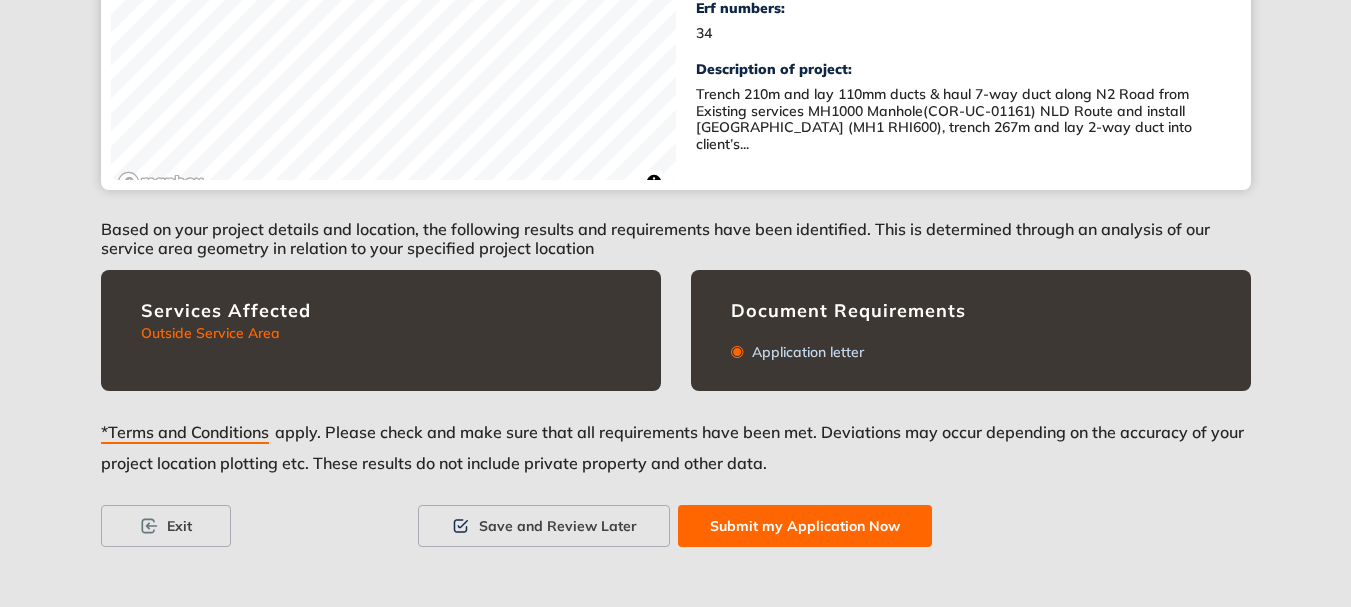click on "Submit my Application Now" at bounding box center [805, 526] 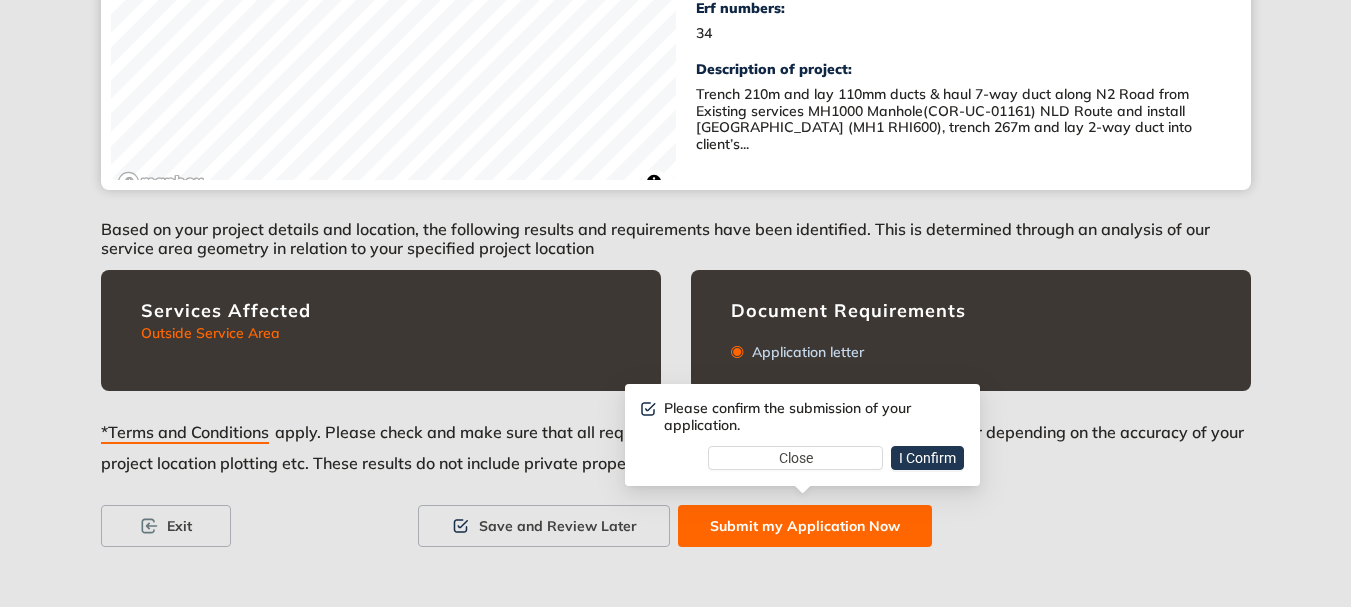 click on "I Confirm" at bounding box center (927, 458) 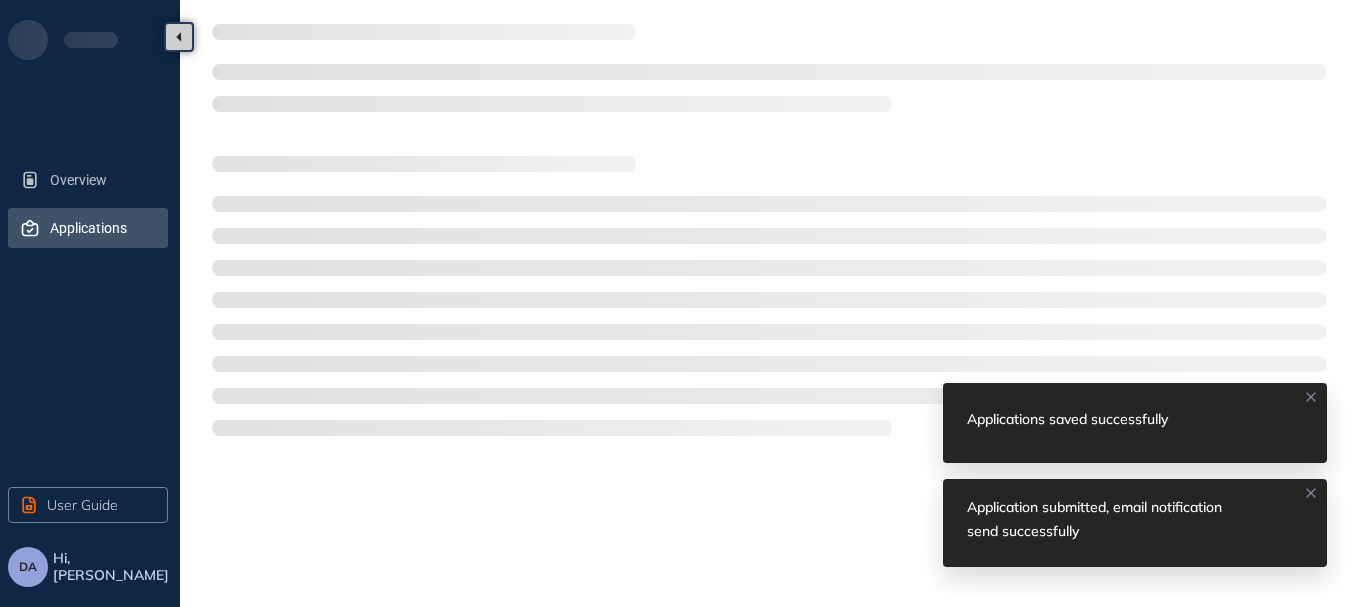 scroll, scrollTop: 0, scrollLeft: 0, axis: both 